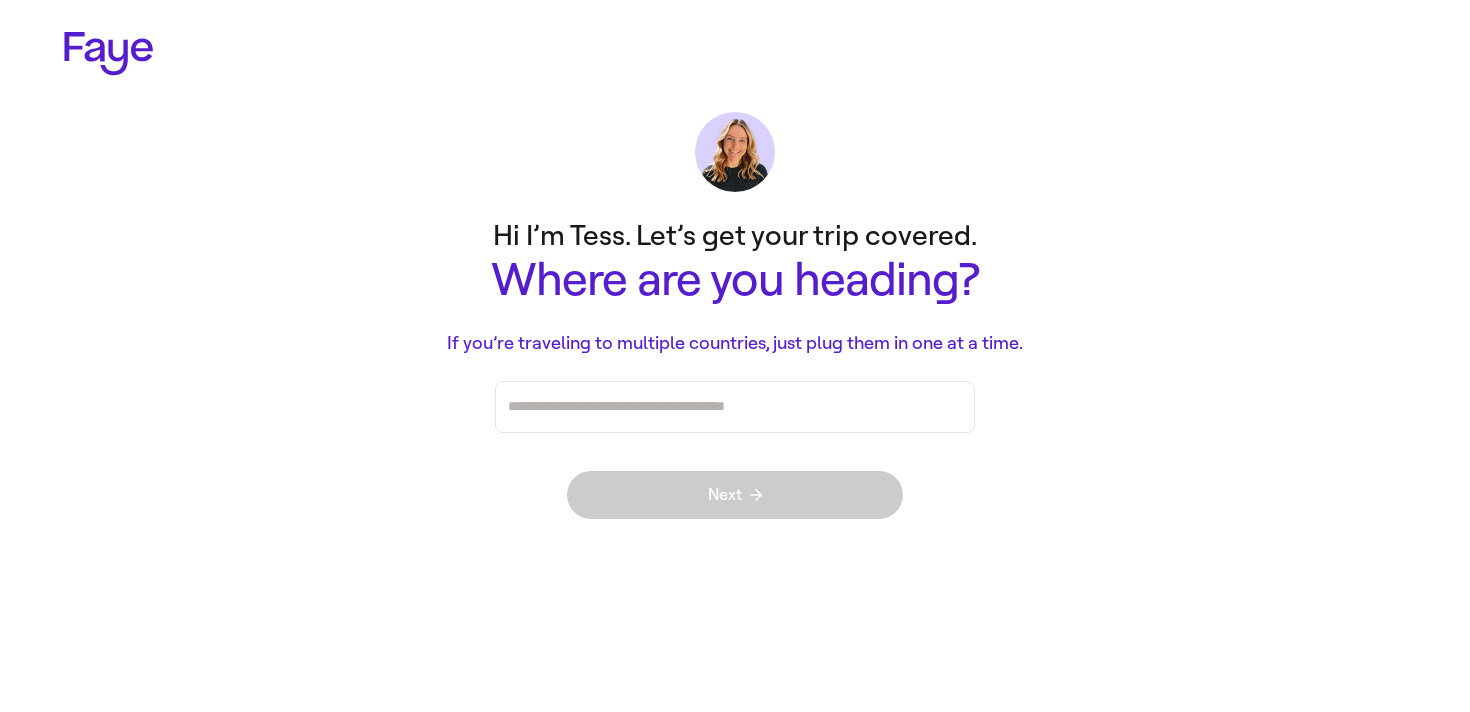 scroll, scrollTop: 0, scrollLeft: 0, axis: both 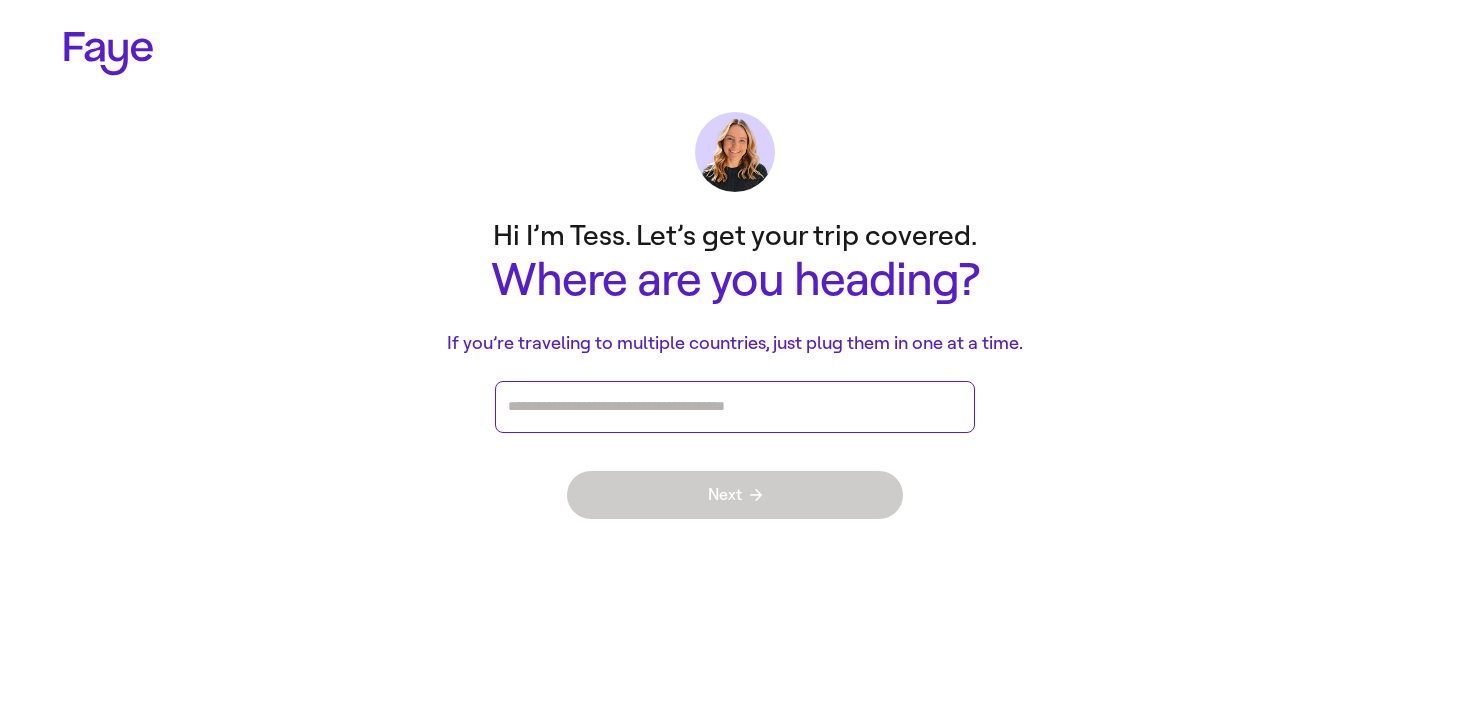 click at bounding box center [735, 407] 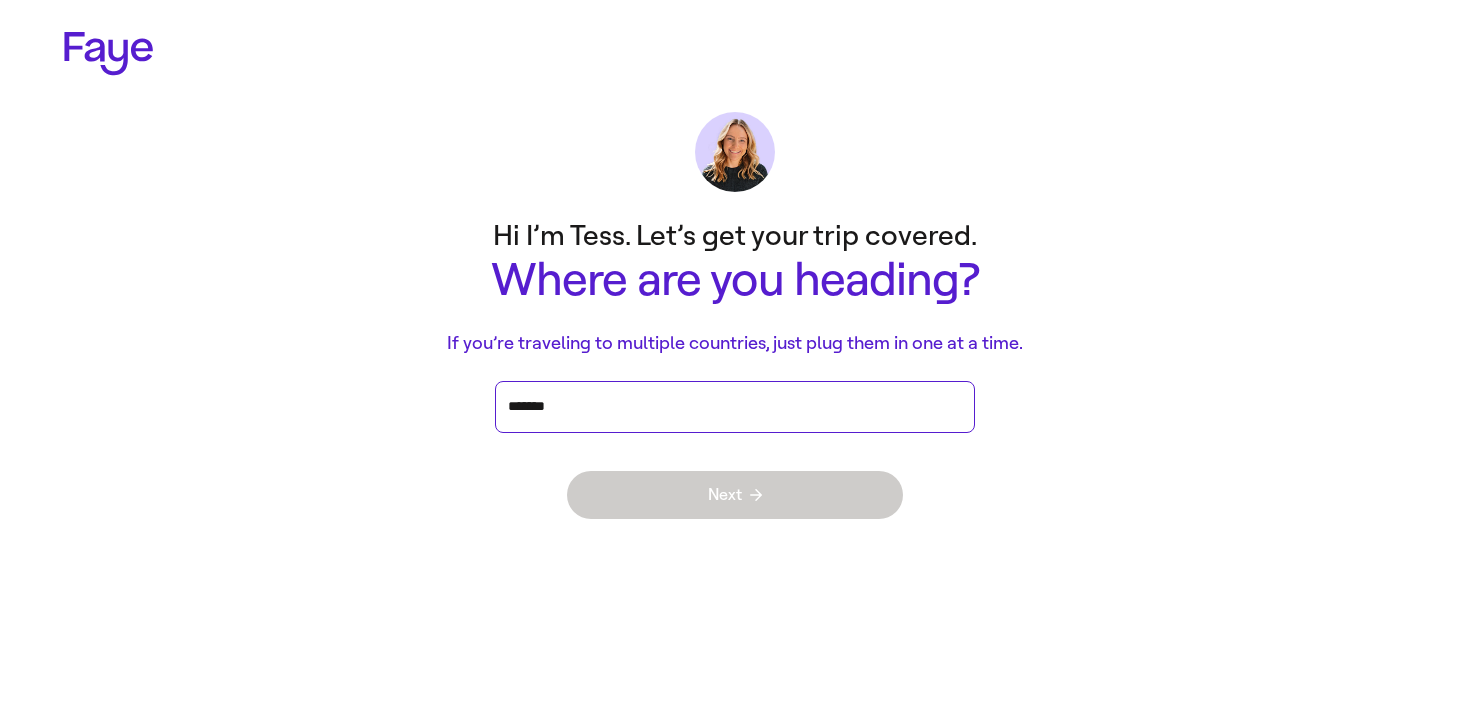 type on "********" 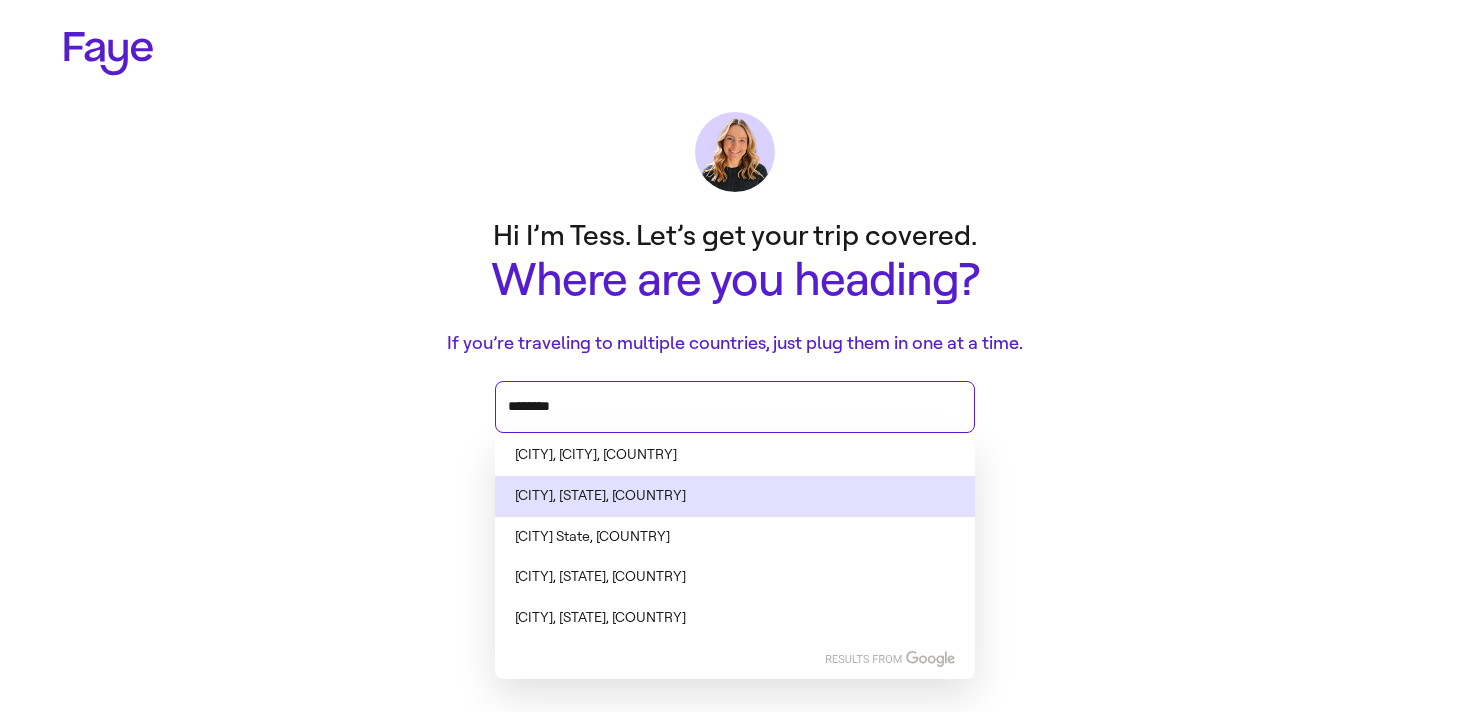 click on "[CITY], [STATE], [COUNTRY]" at bounding box center [735, 496] 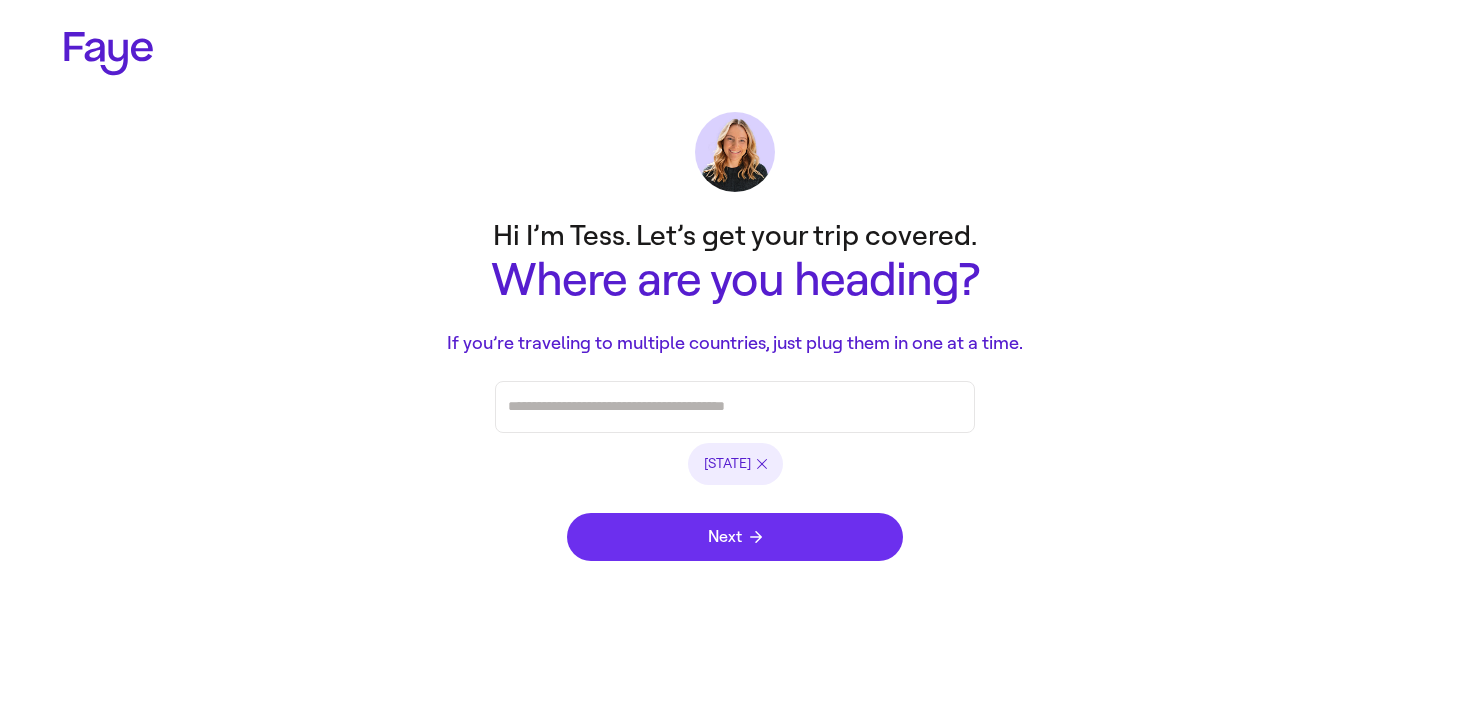 click on "Next" at bounding box center (735, 537) 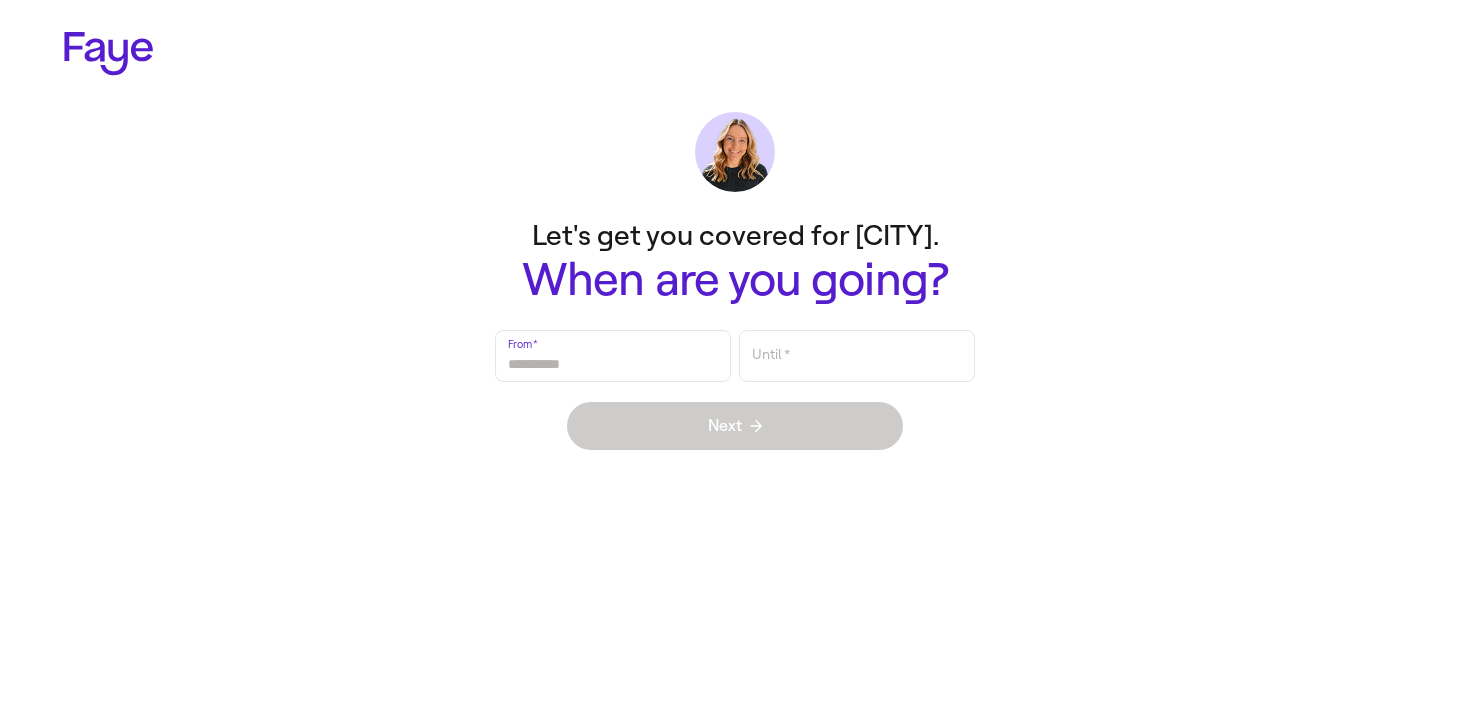 click on "From   *" at bounding box center (613, 356) 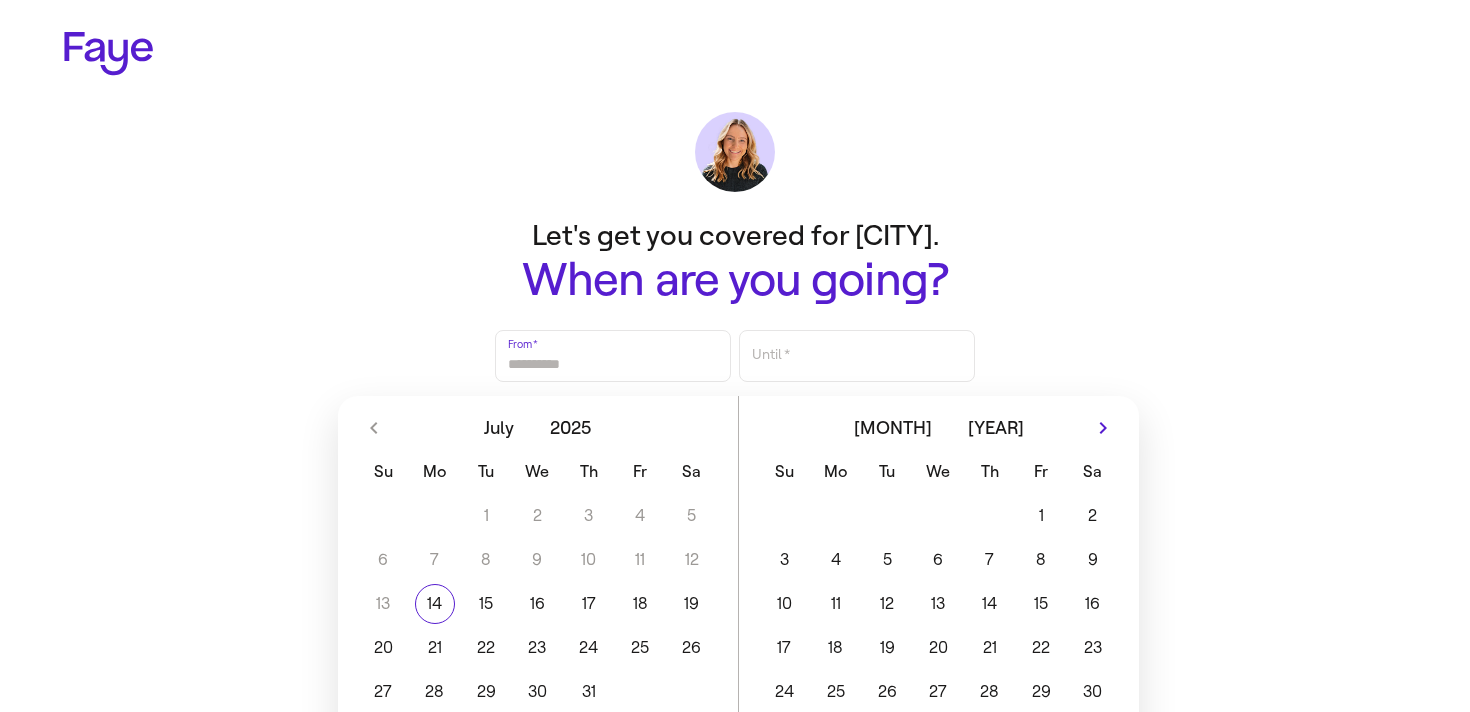 scroll, scrollTop: 80, scrollLeft: 0, axis: vertical 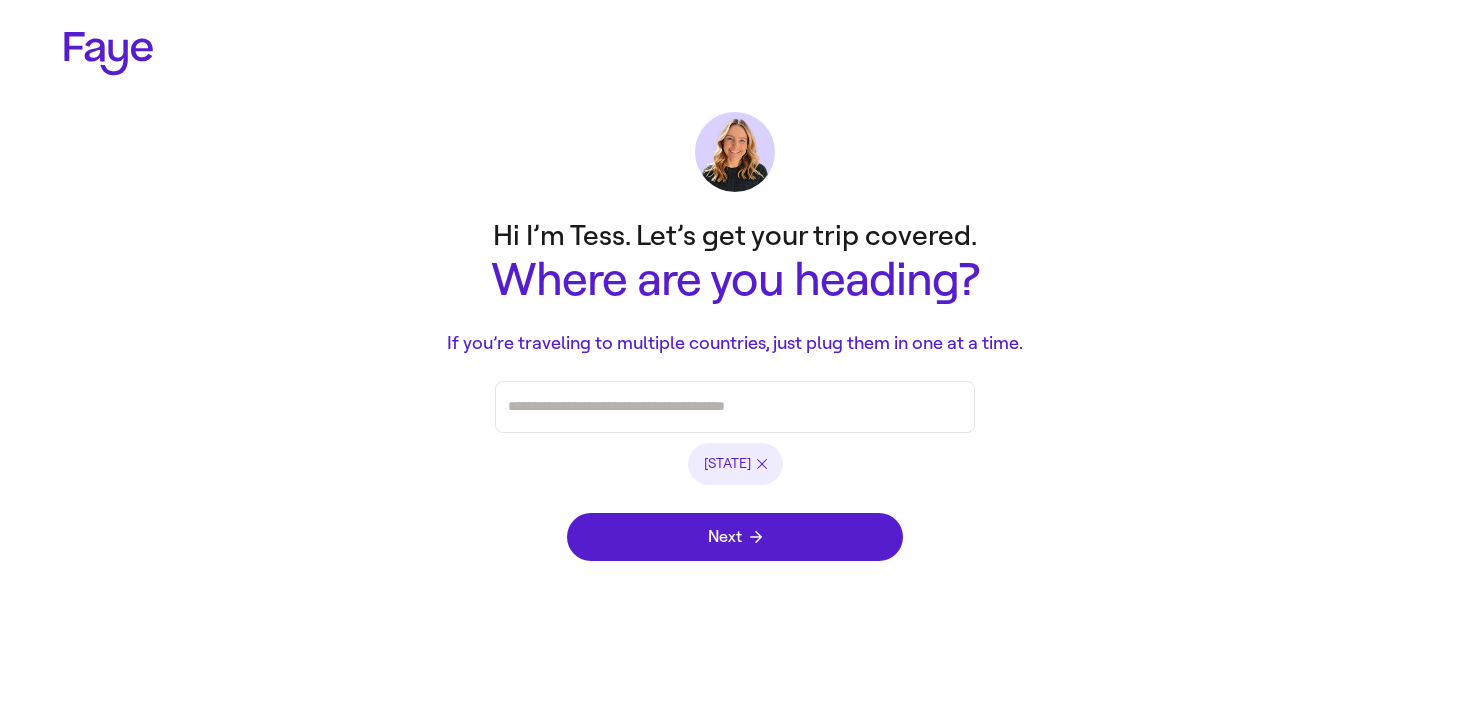 click 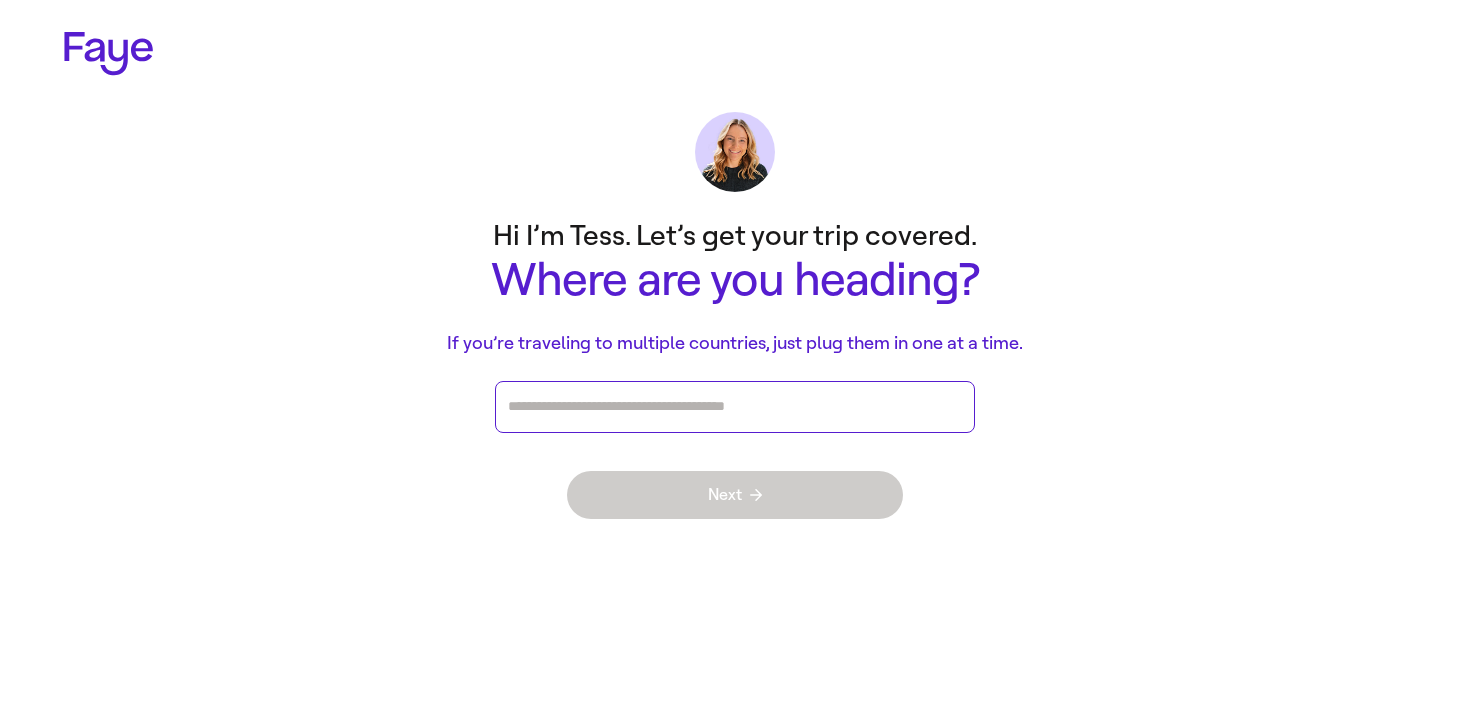 click at bounding box center (735, 407) 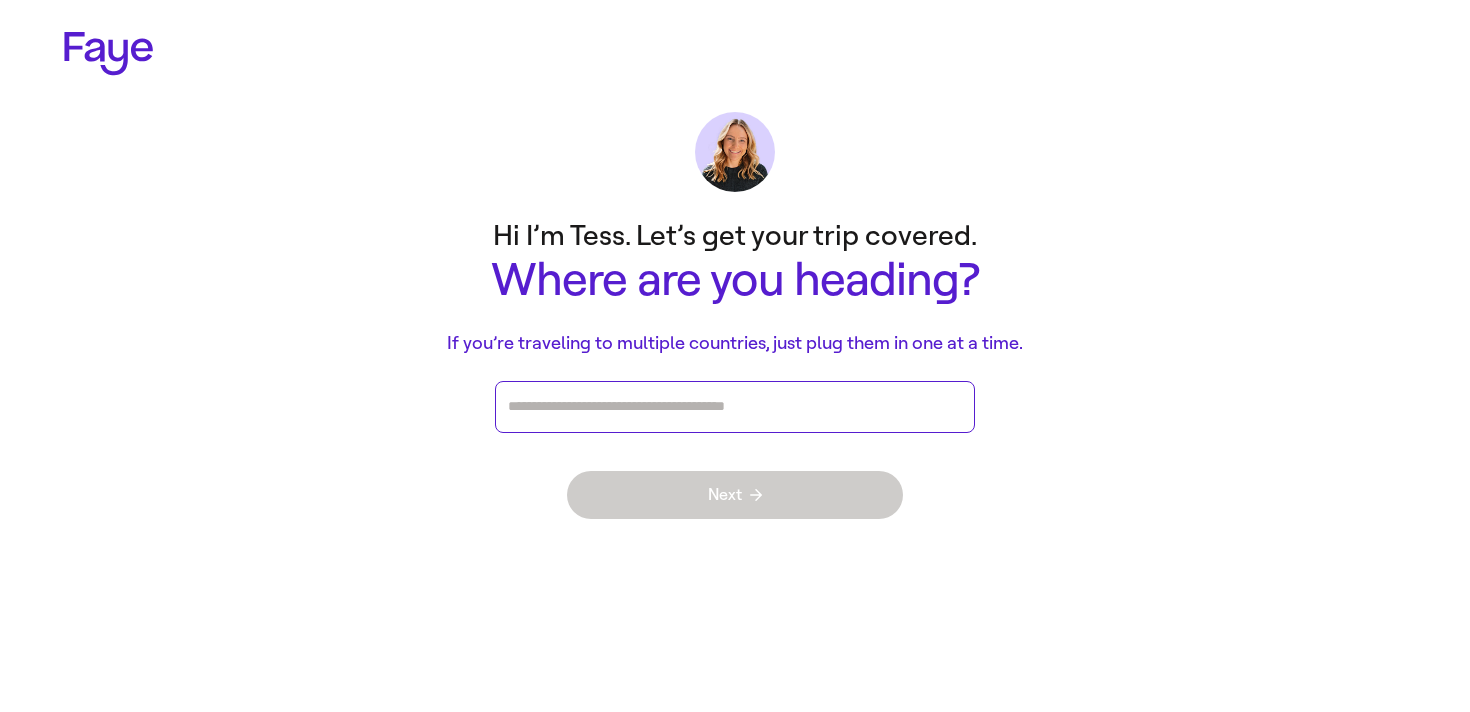 type on "*" 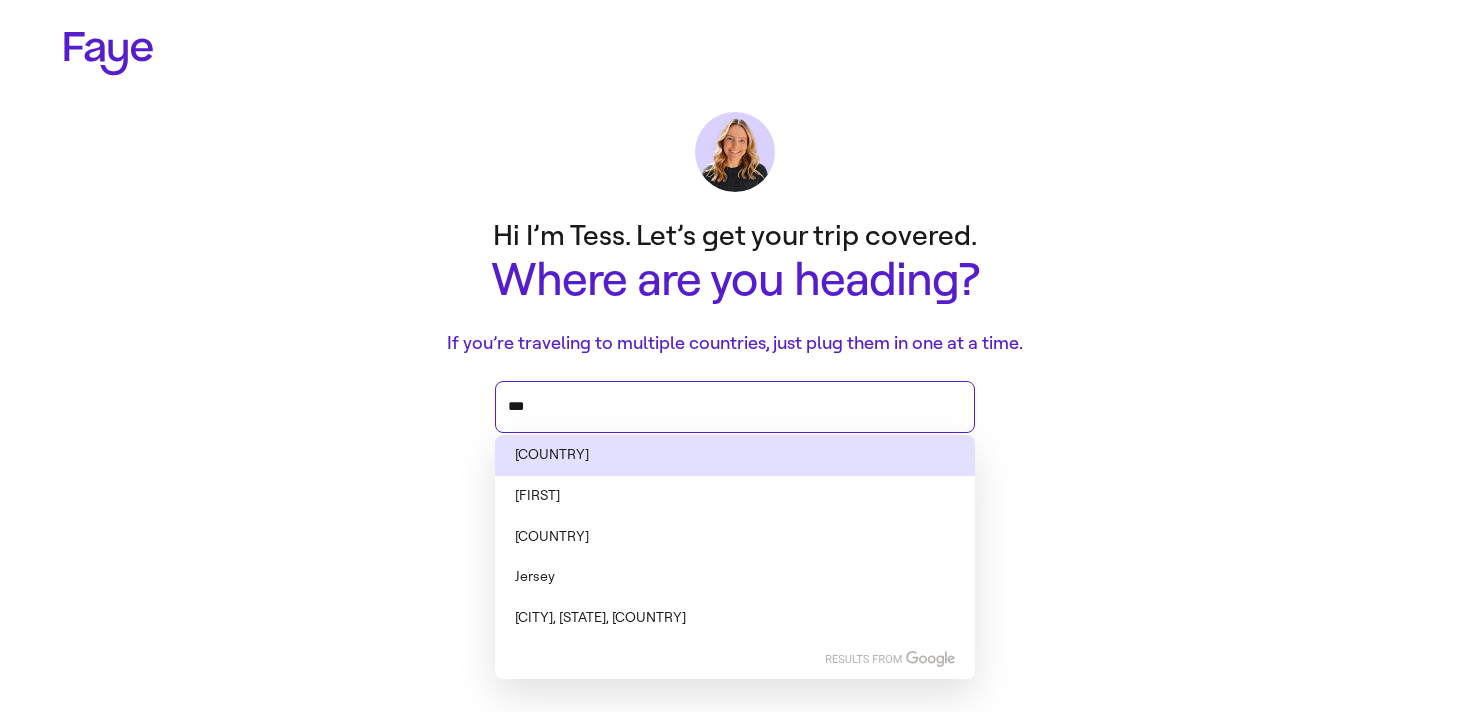 type on "****" 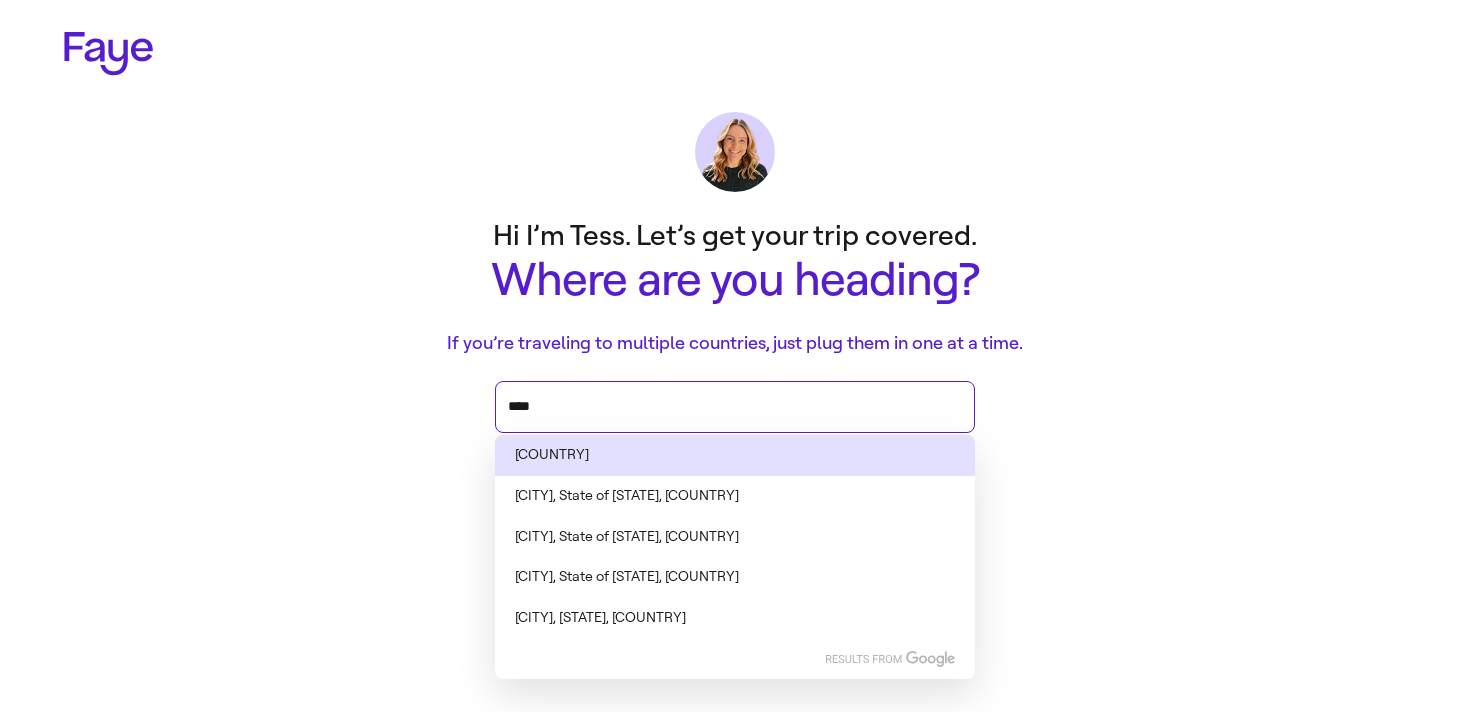 click on "[COUNTRY]" at bounding box center (735, 455) 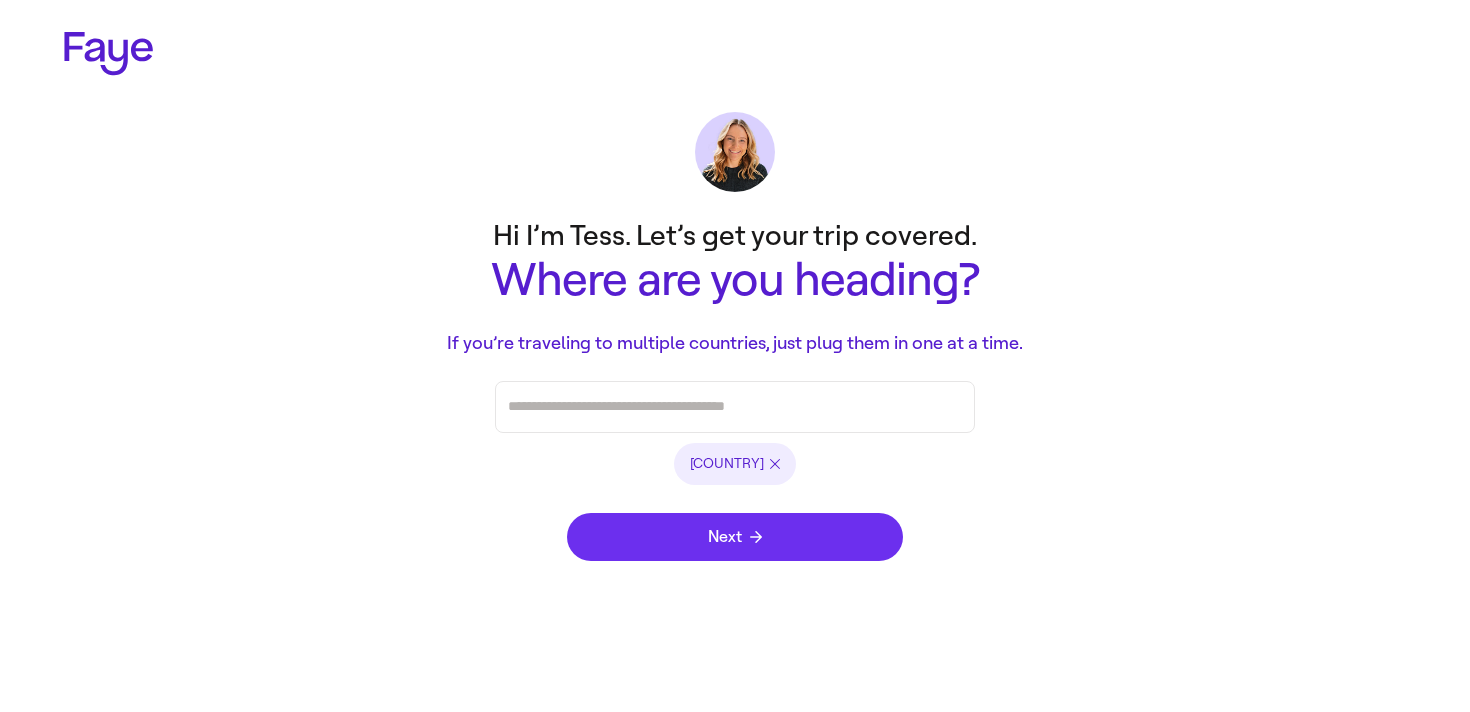 click on "Next" at bounding box center (735, 537) 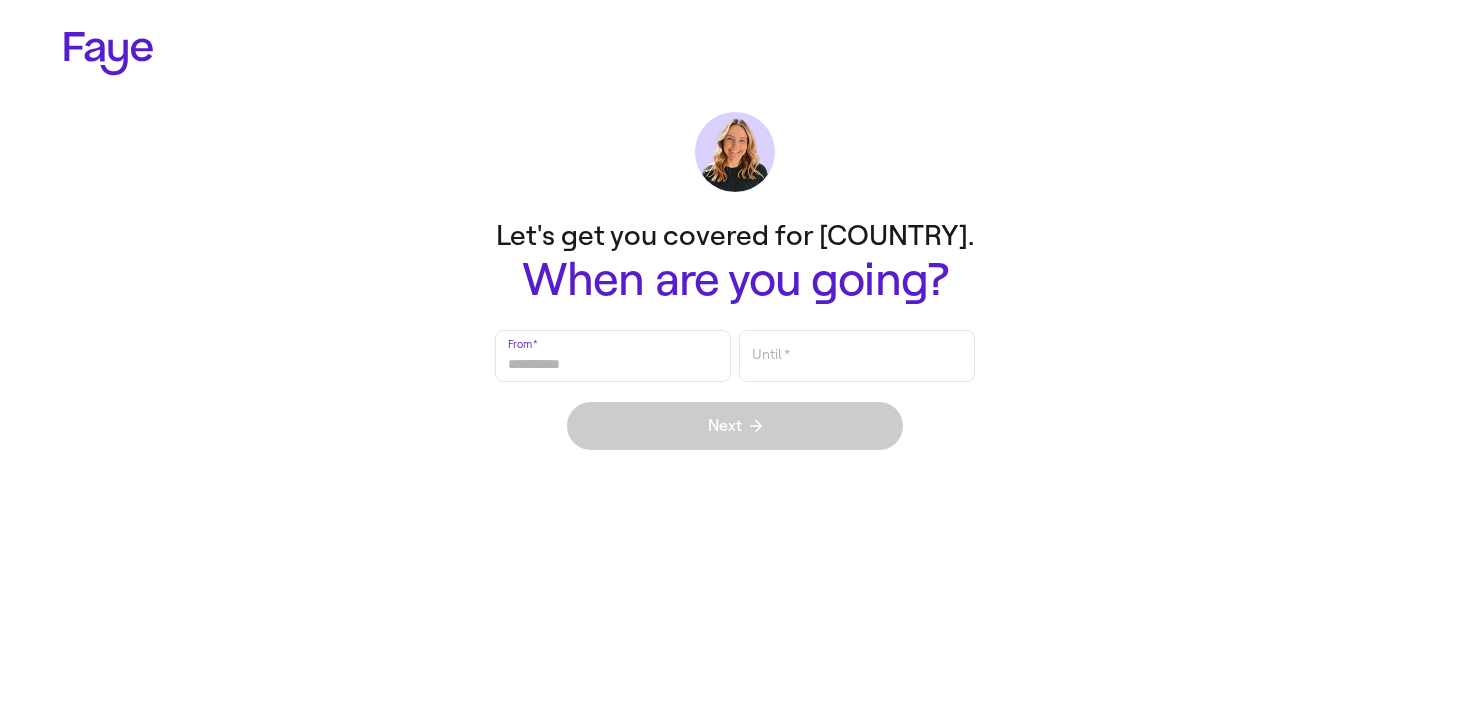 click on "From   *" at bounding box center [613, 356] 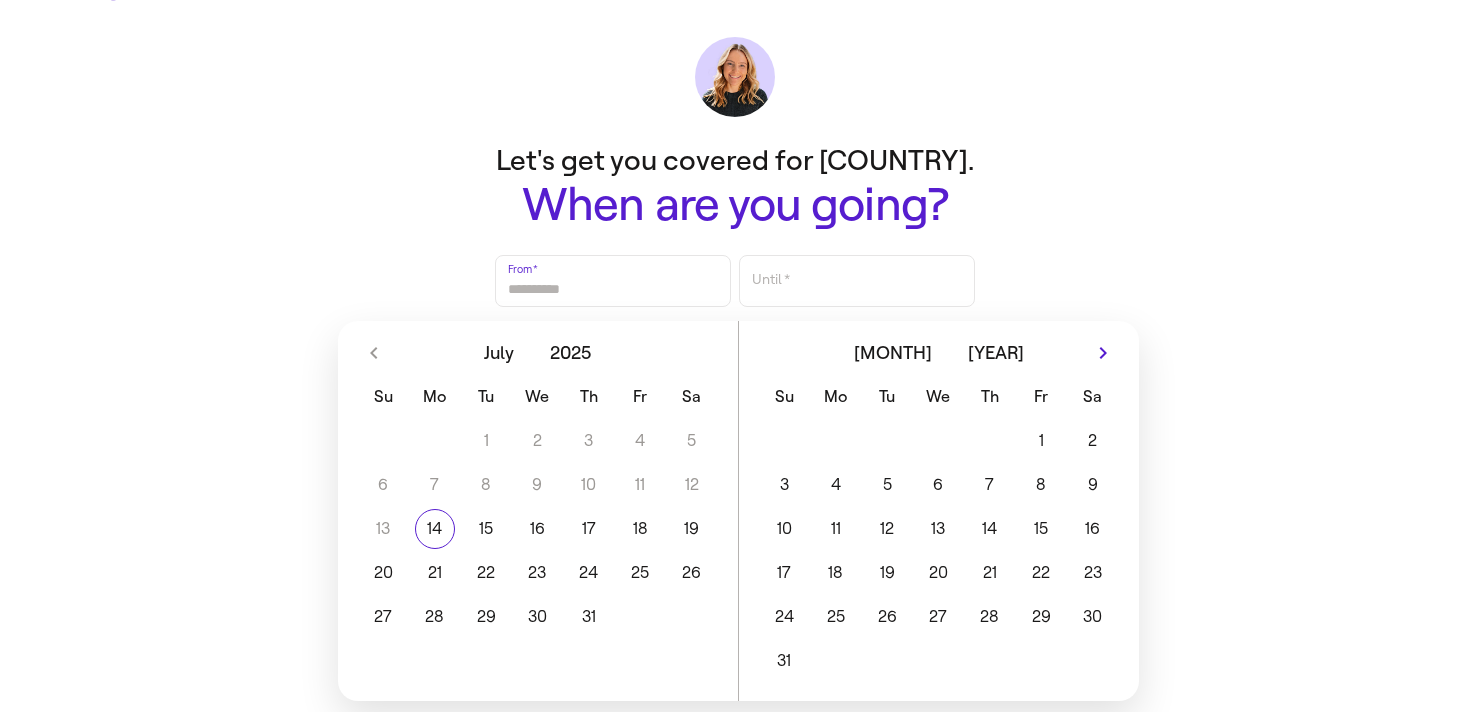 scroll, scrollTop: 80, scrollLeft: 0, axis: vertical 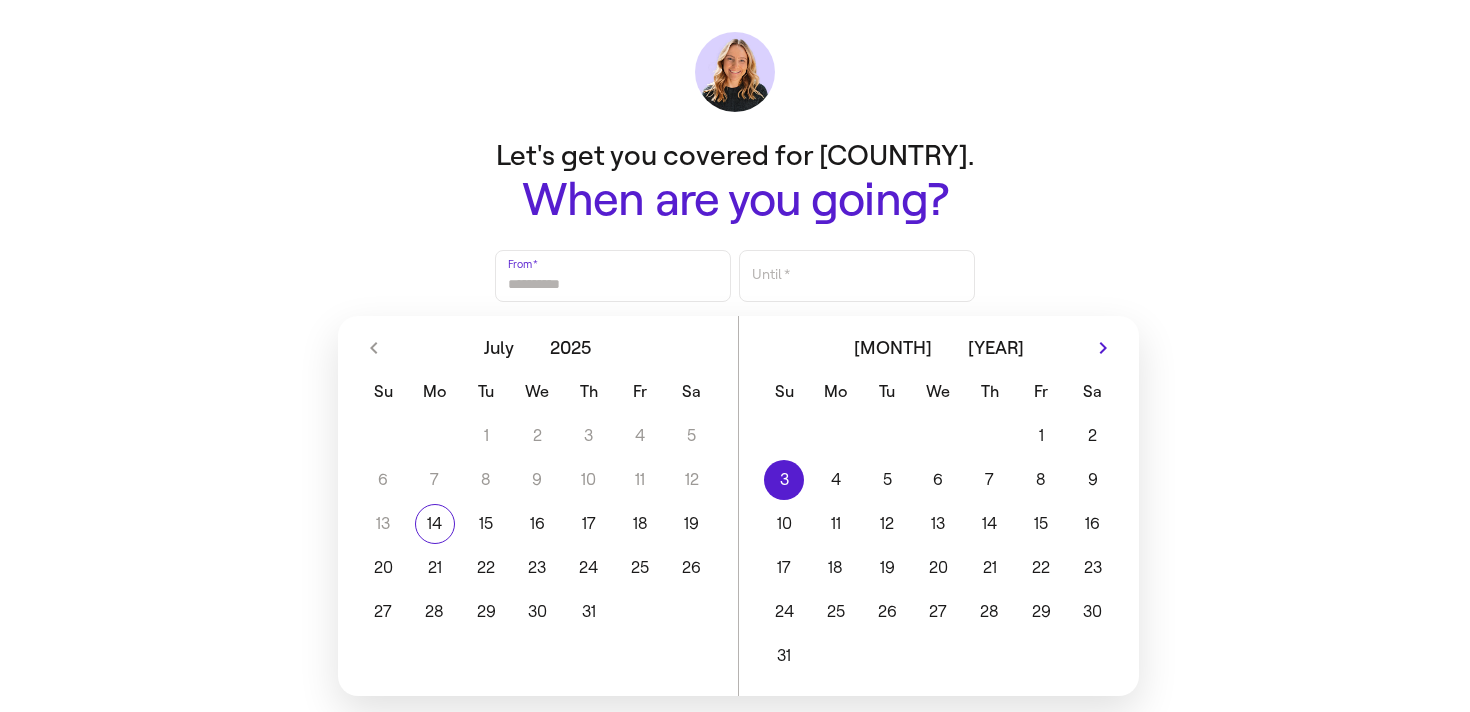 click on "3" at bounding box center (784, 480) 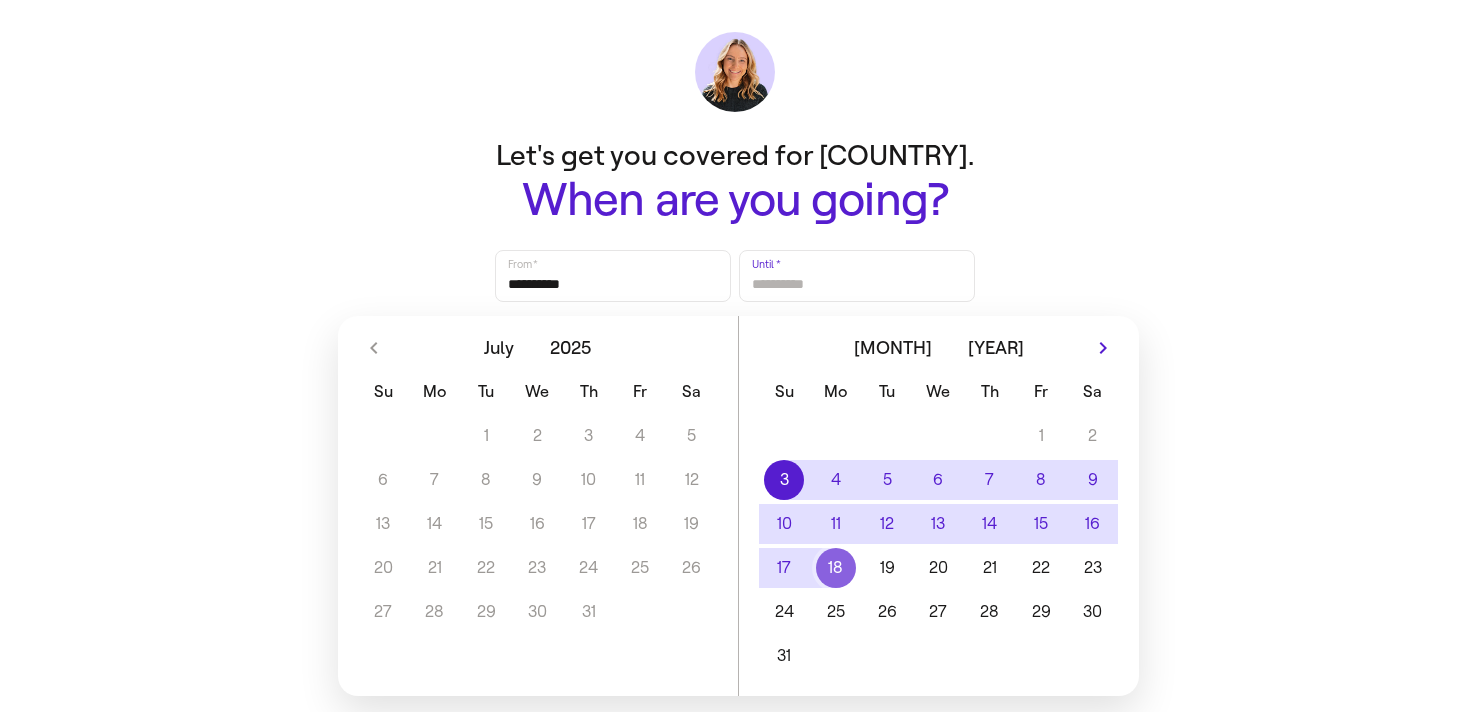 click on "18" at bounding box center (835, 568) 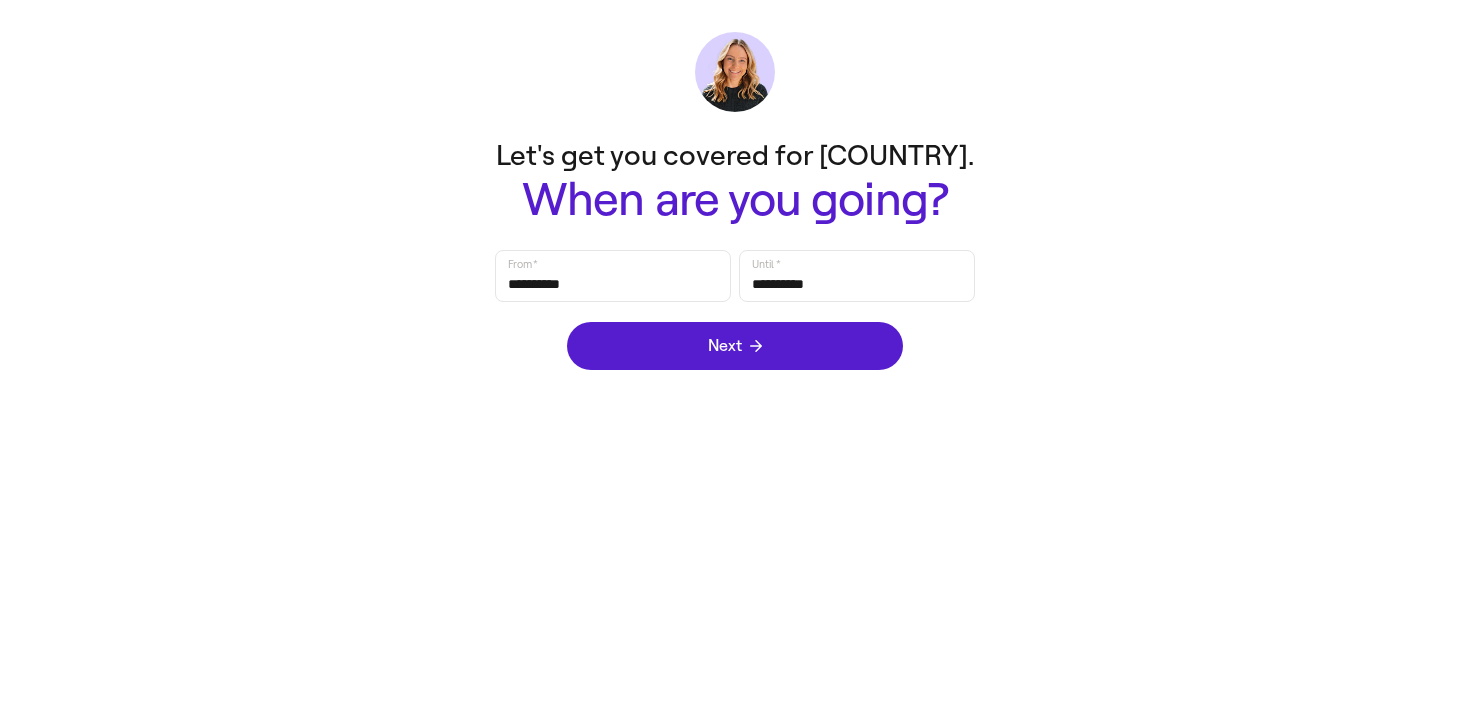 scroll, scrollTop: 0, scrollLeft: 0, axis: both 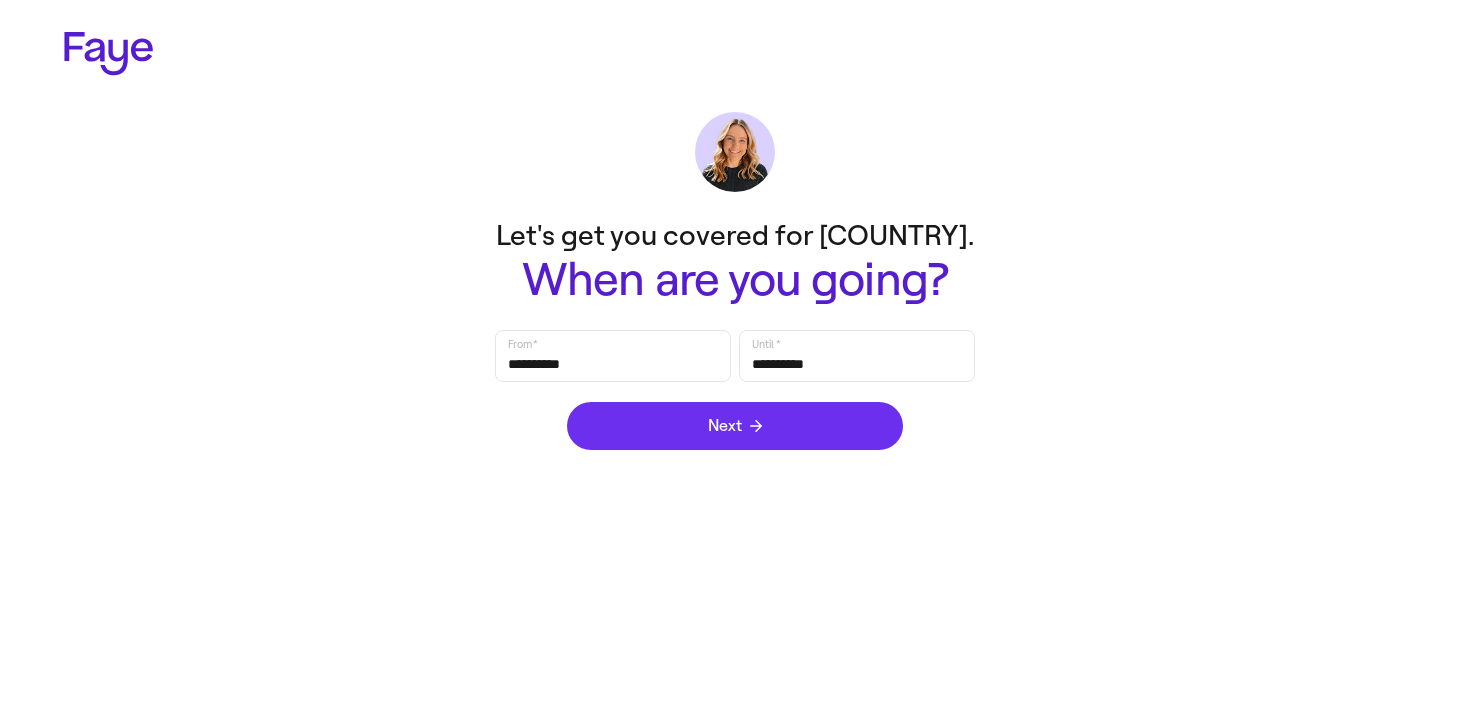 click on "Next" at bounding box center (735, 426) 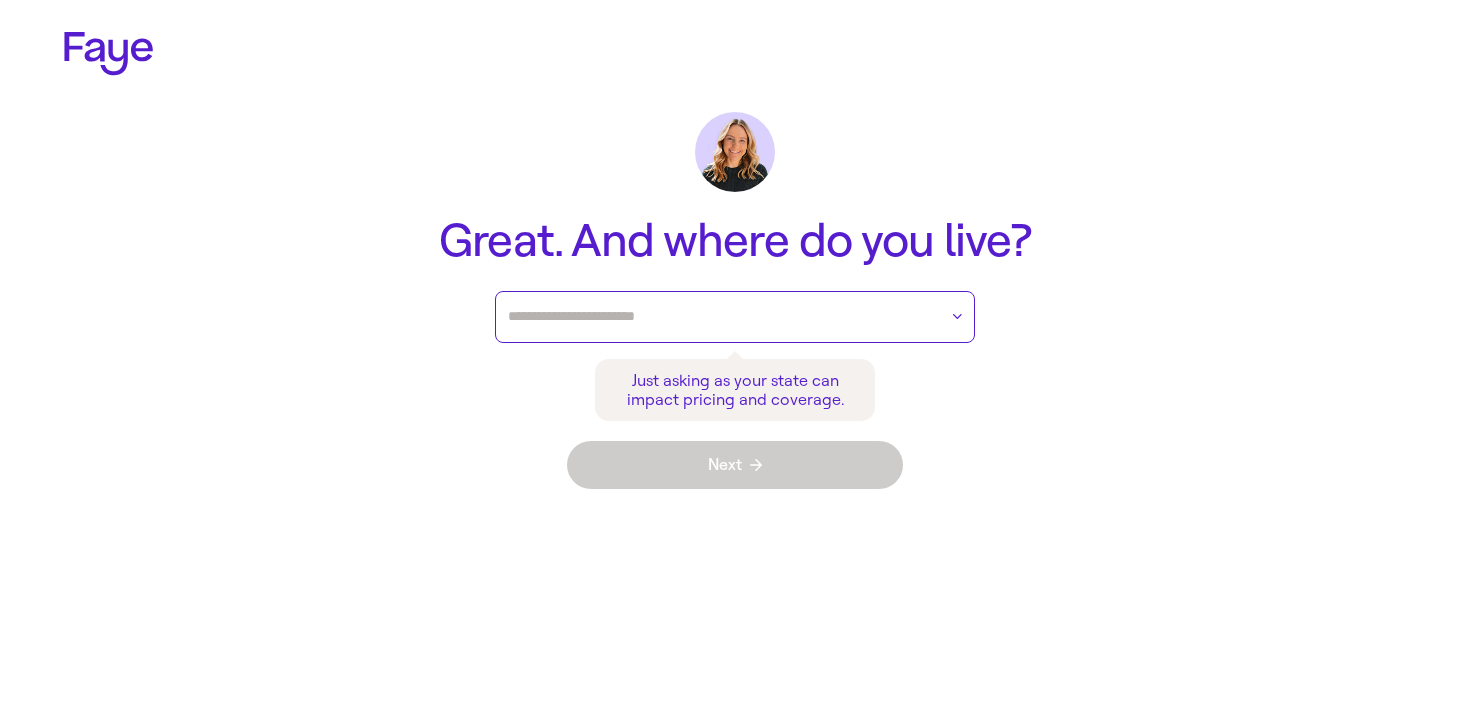 click at bounding box center (722, 317) 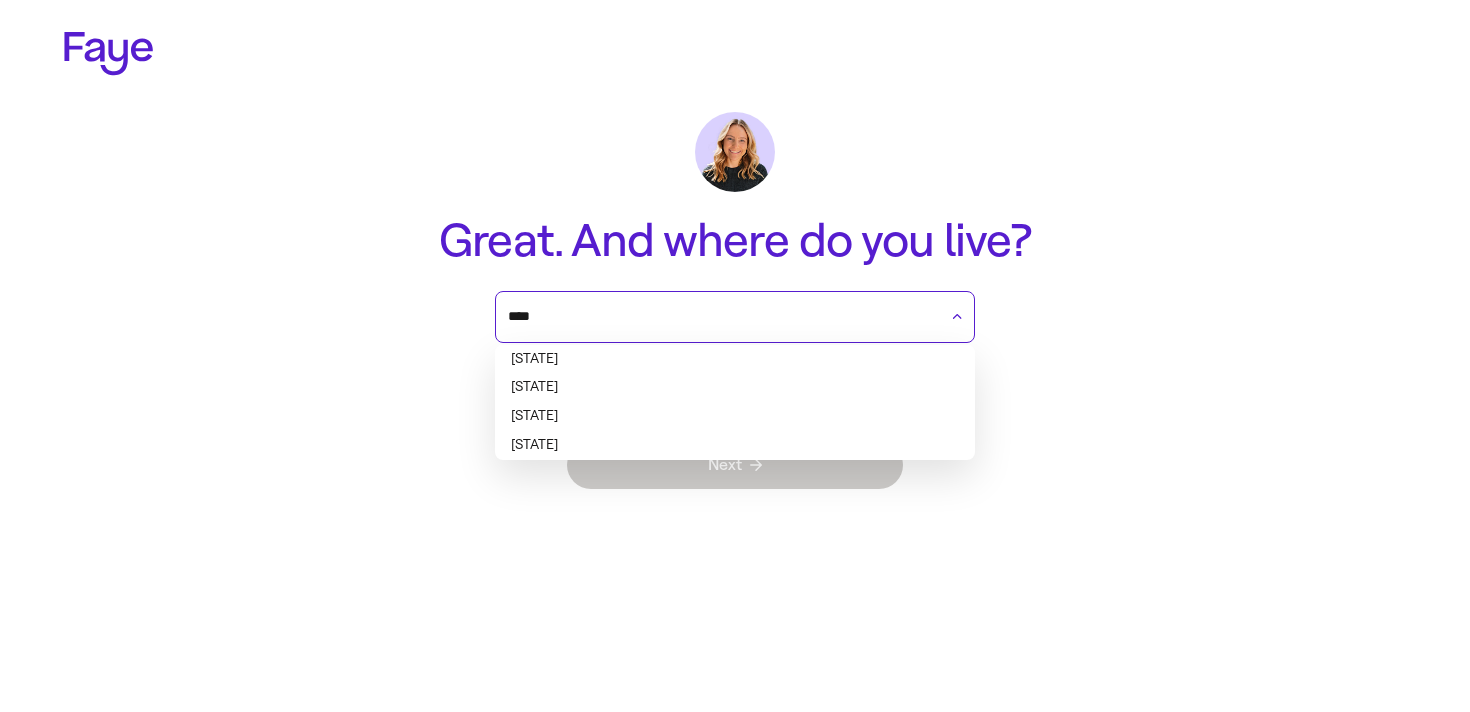 click on "[STATE]" at bounding box center (735, 445) 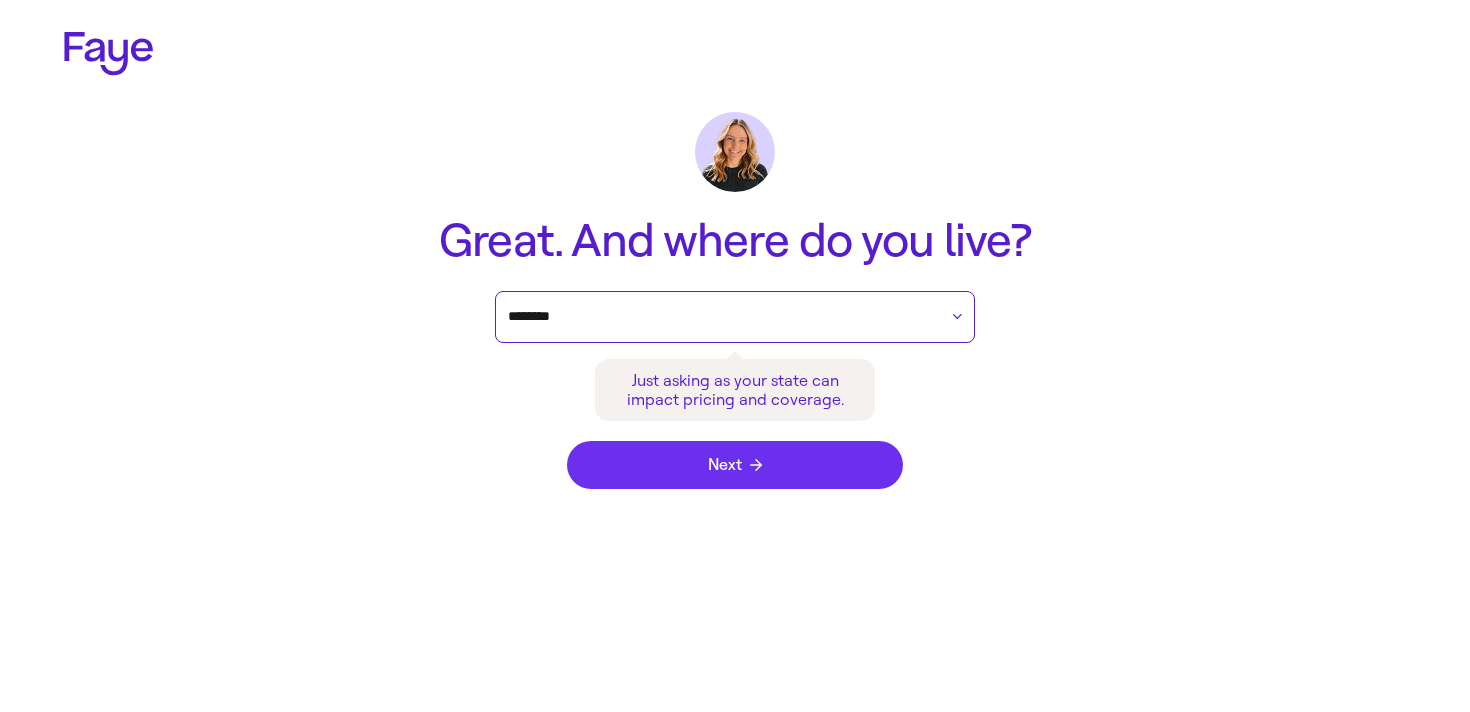 type on "********" 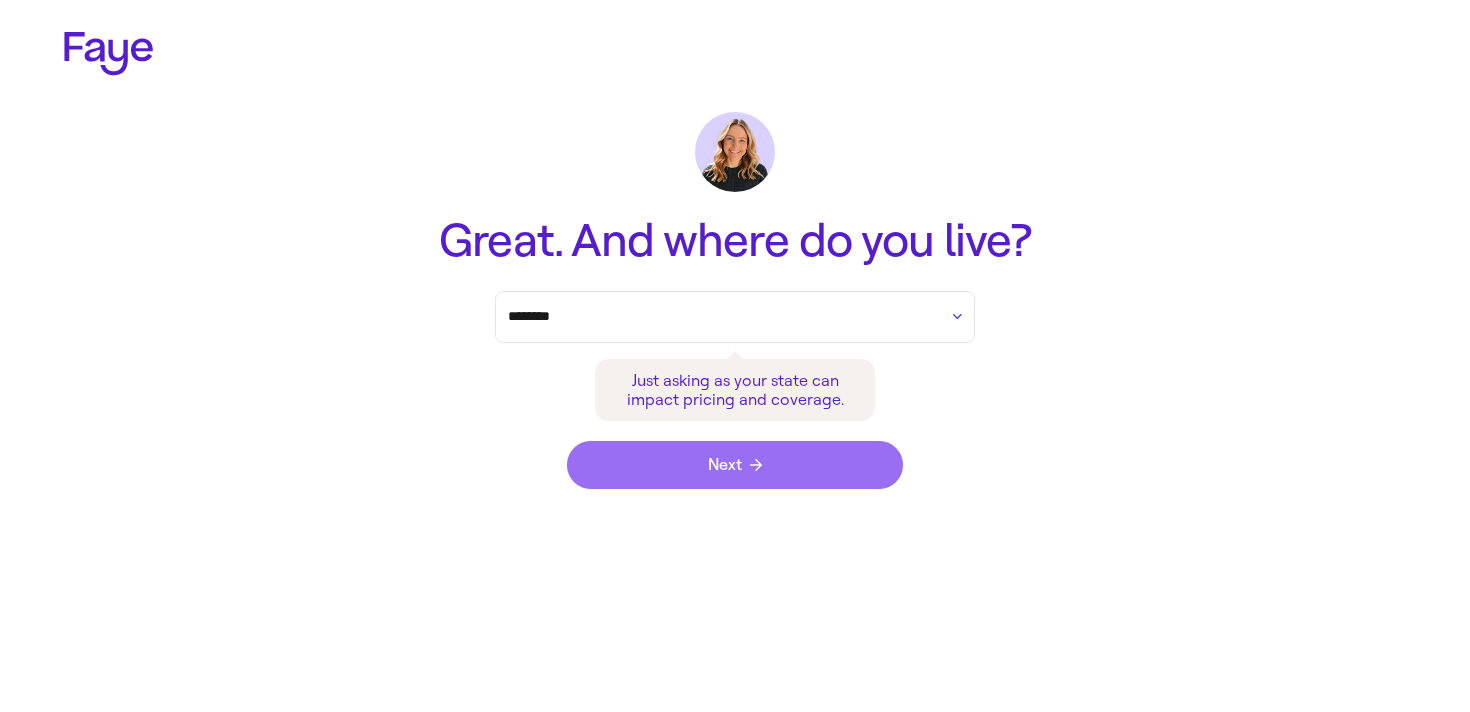 click on "Next" at bounding box center (735, 465) 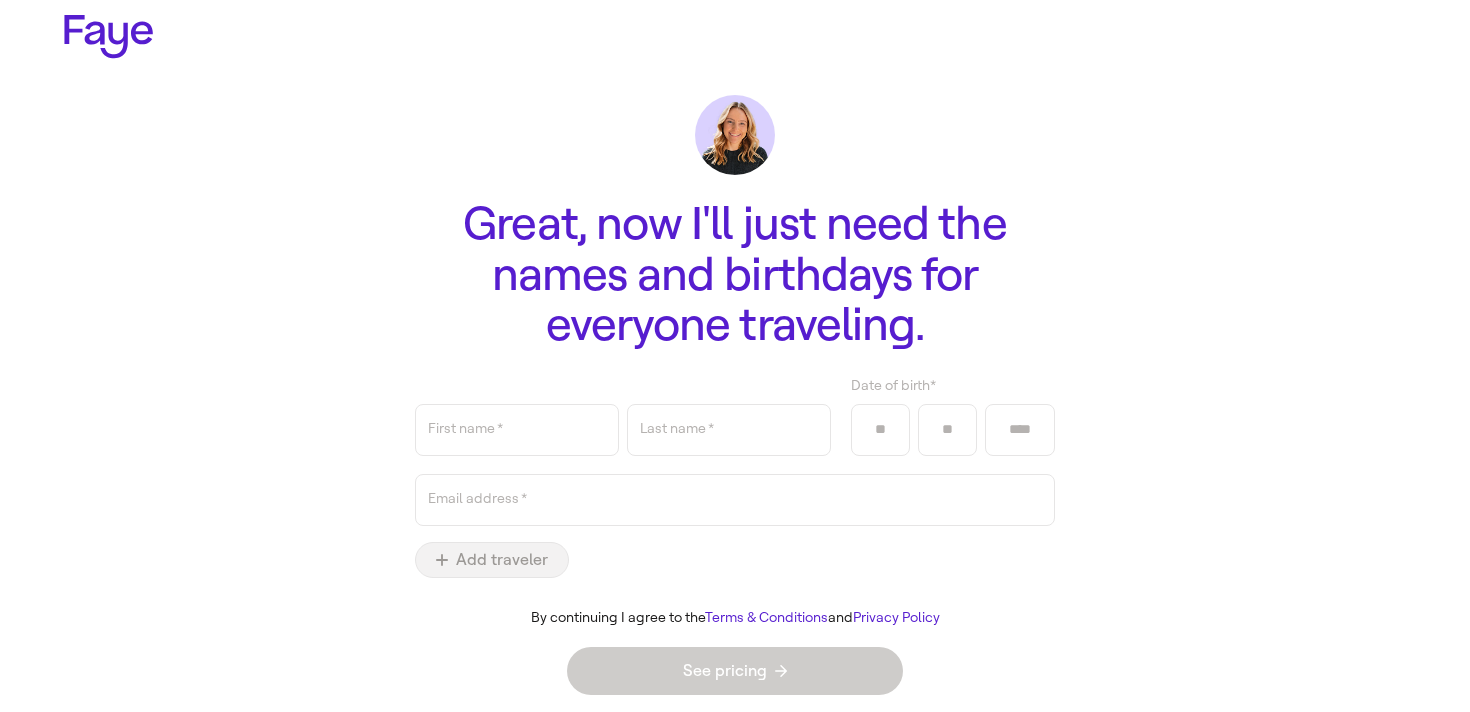 scroll, scrollTop: 19, scrollLeft: 0, axis: vertical 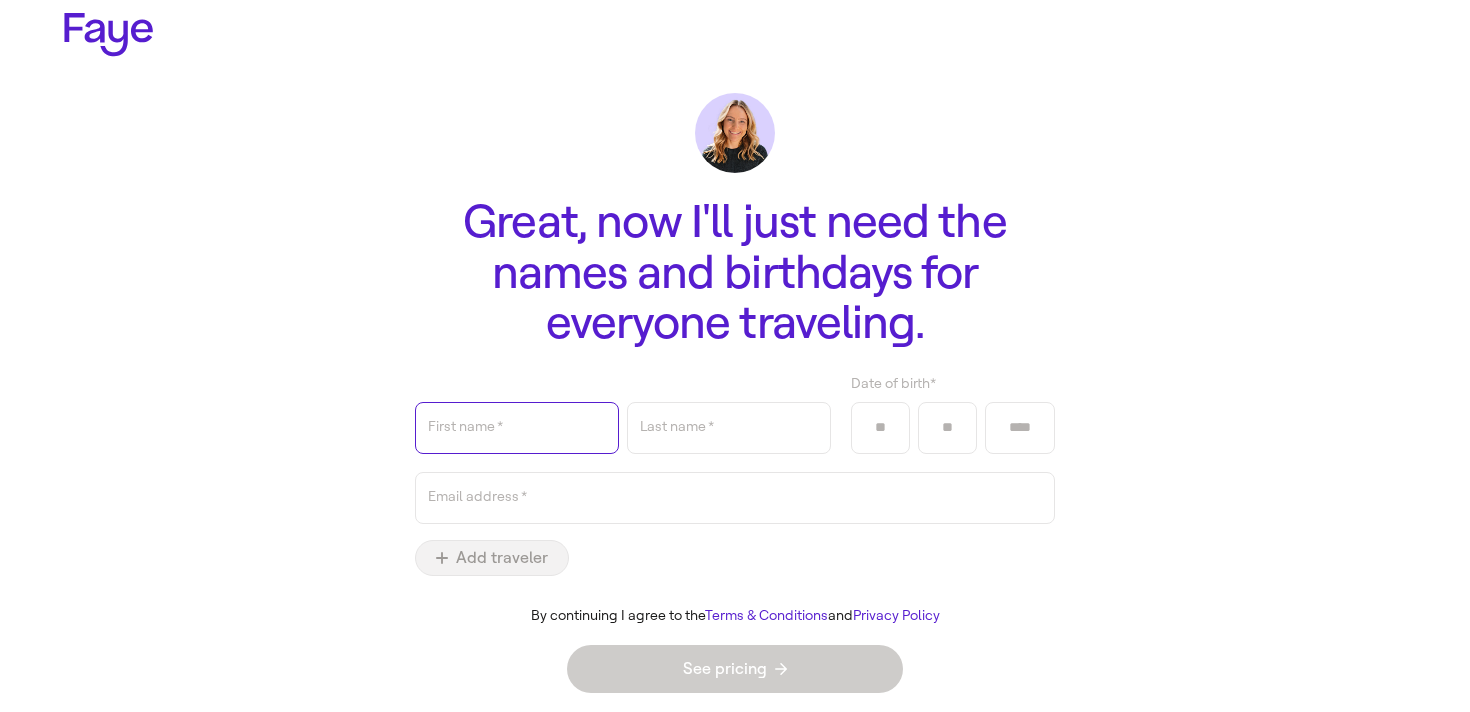 click on "First name   *" at bounding box center [517, 428] 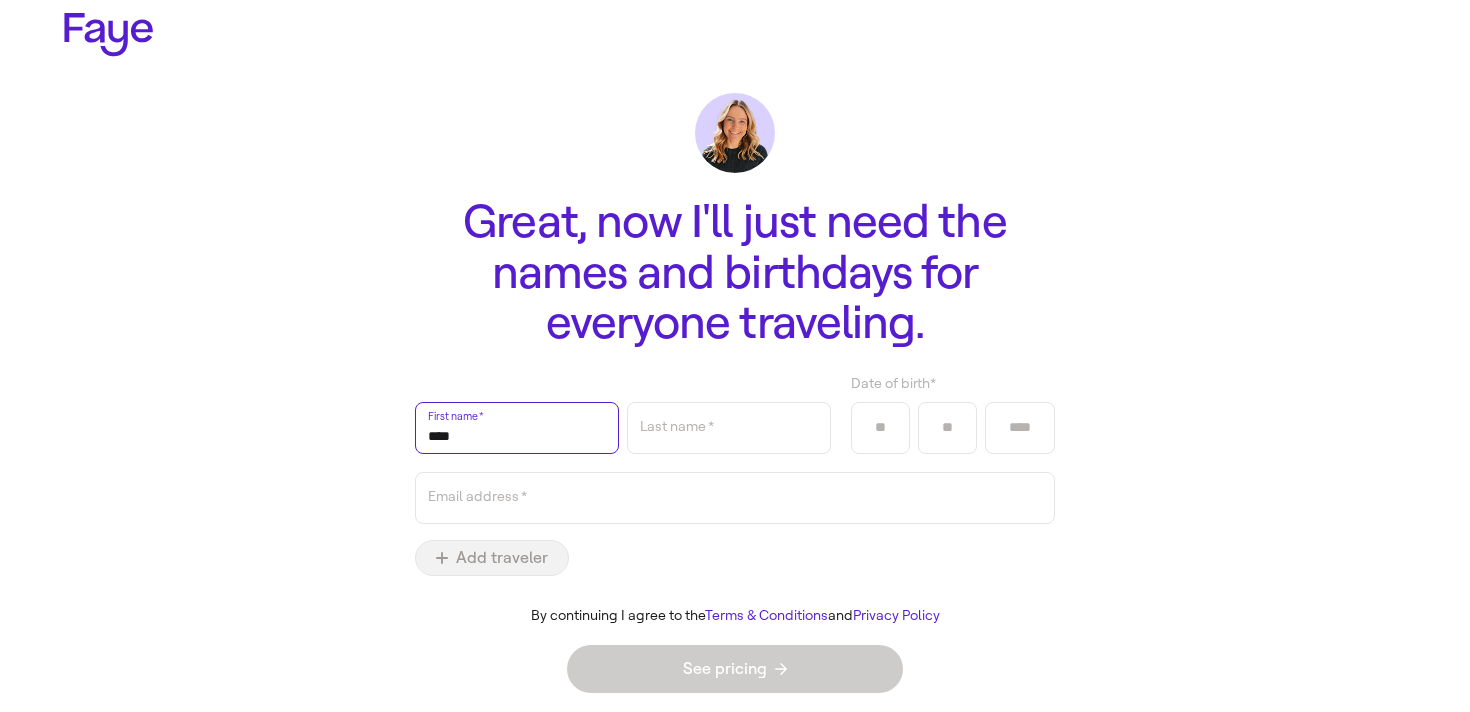 type on "****" 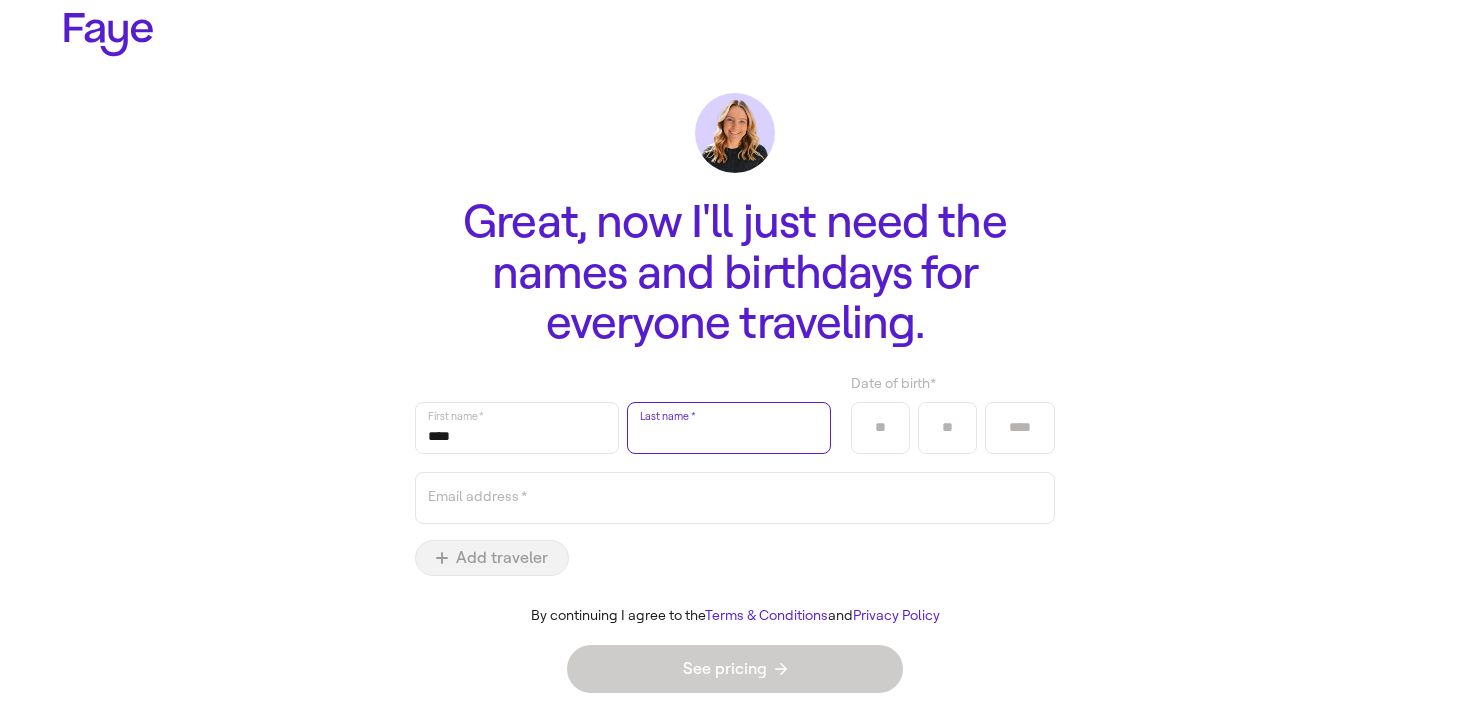 click on "Last name   *" at bounding box center (729, 428) 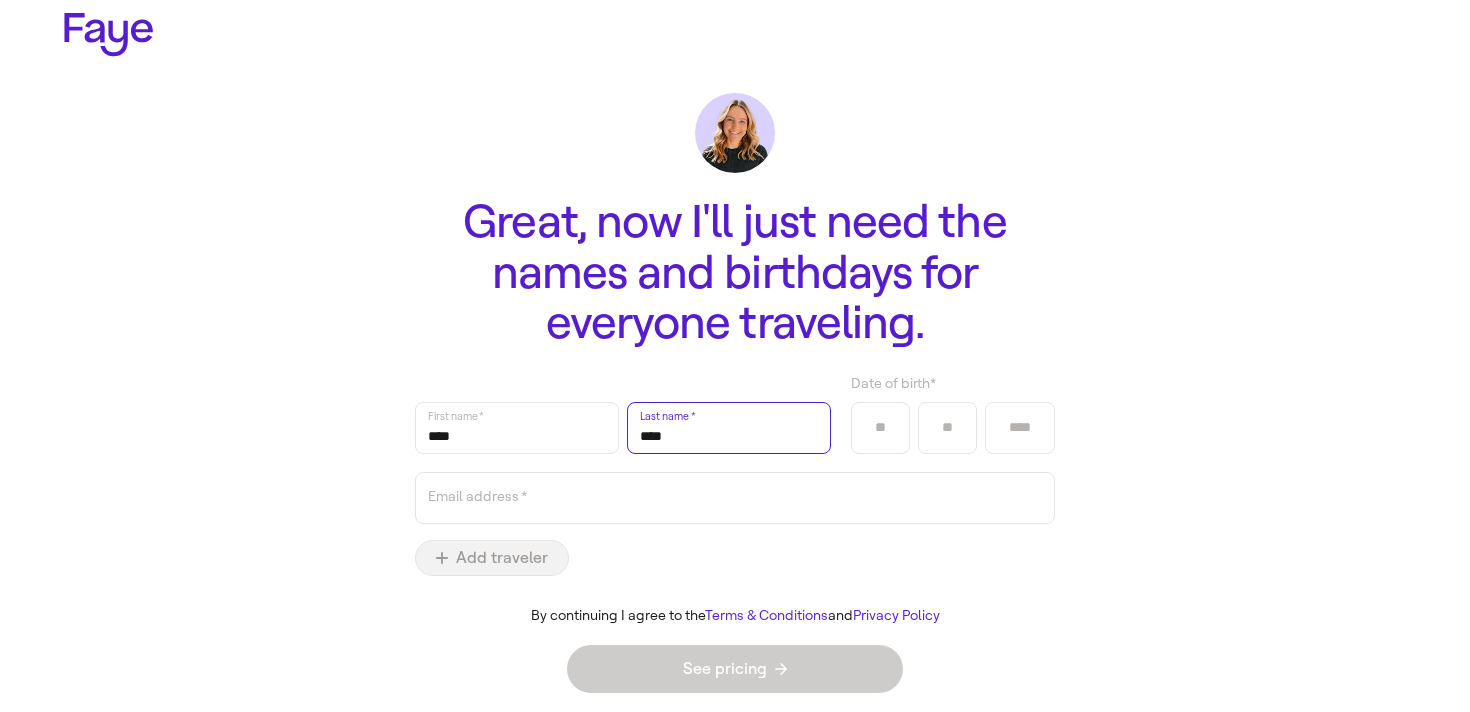 type on "****" 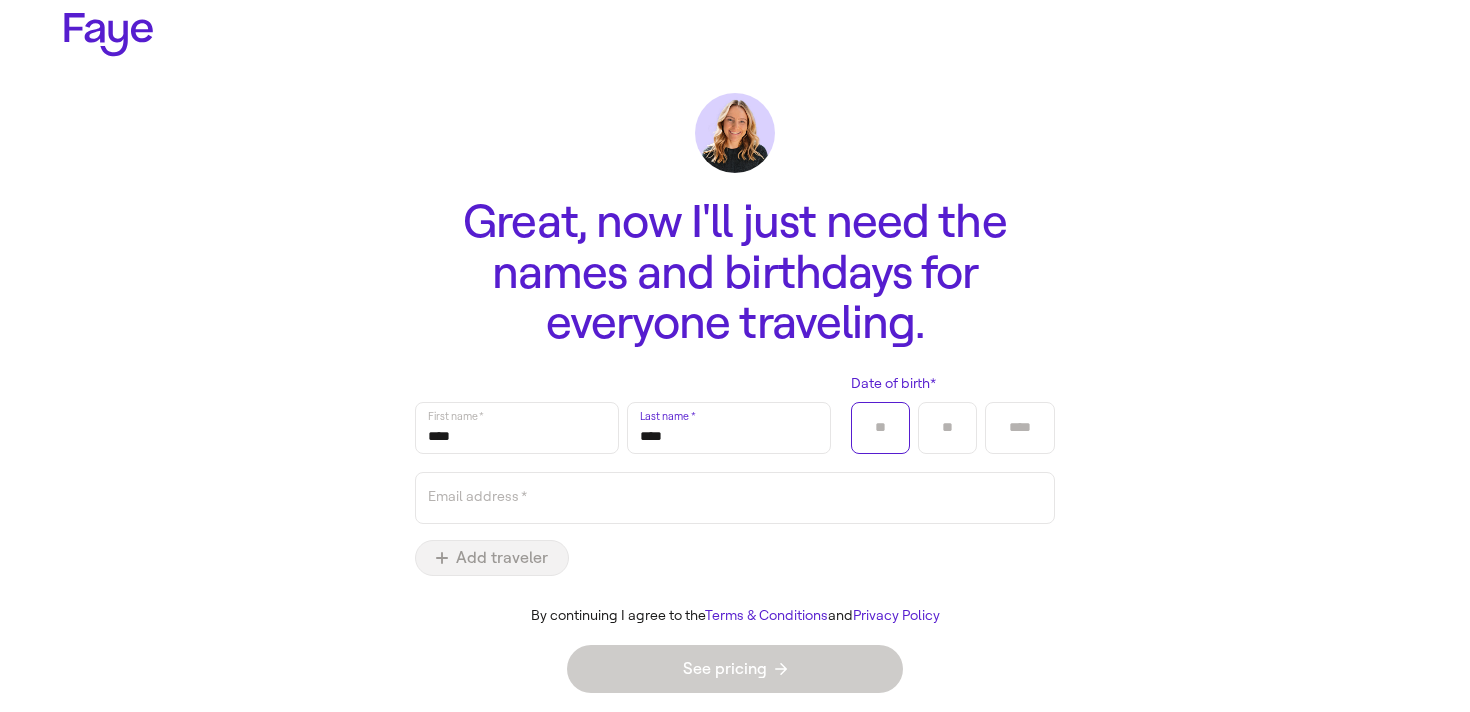 click on "Date of birth  *" at bounding box center [880, 428] 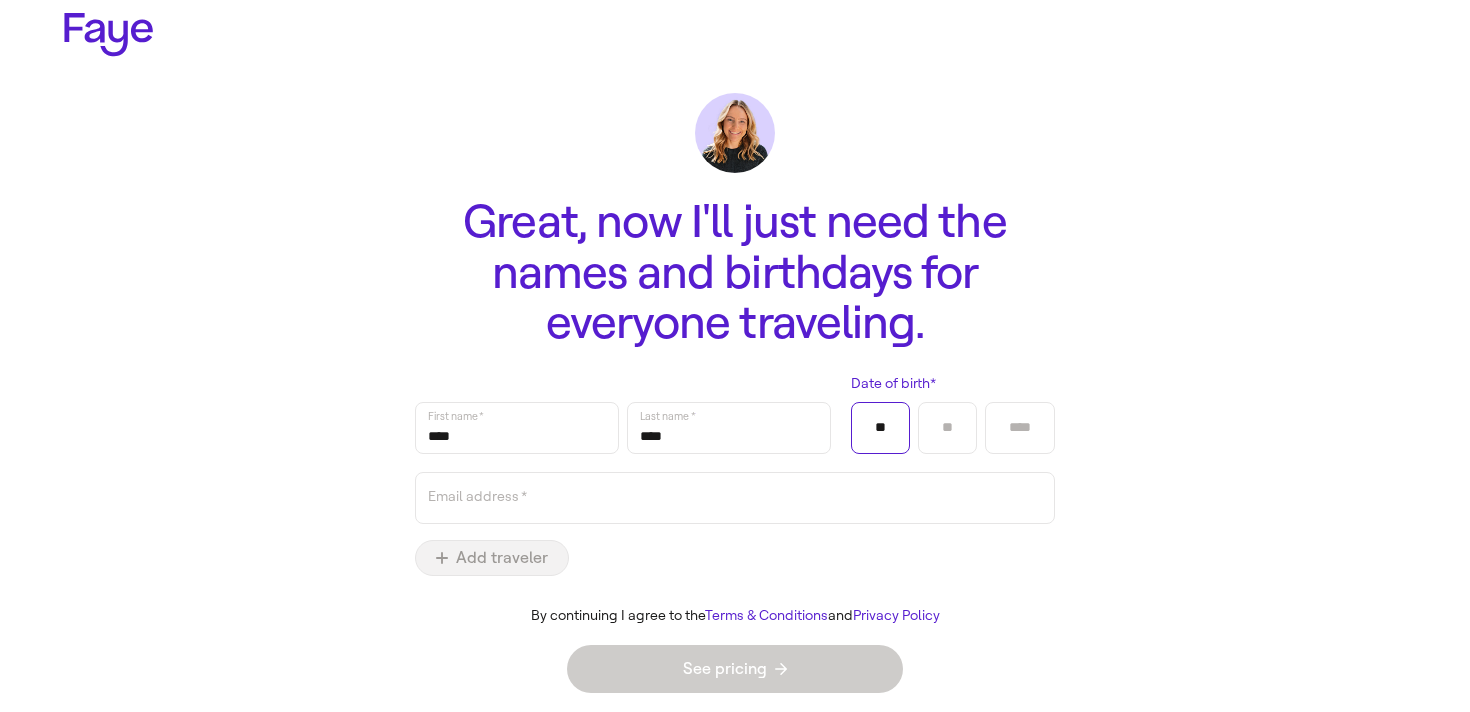 type on "**" 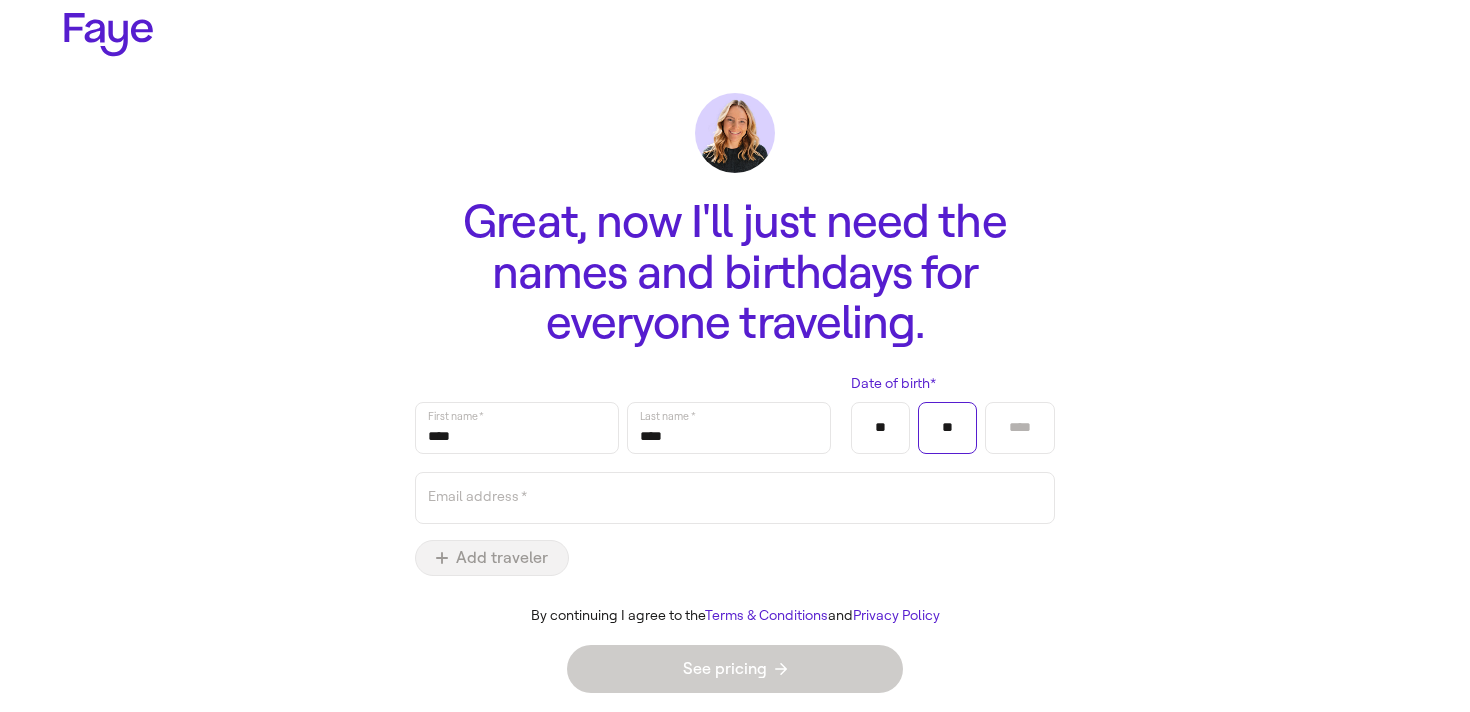 type on "**" 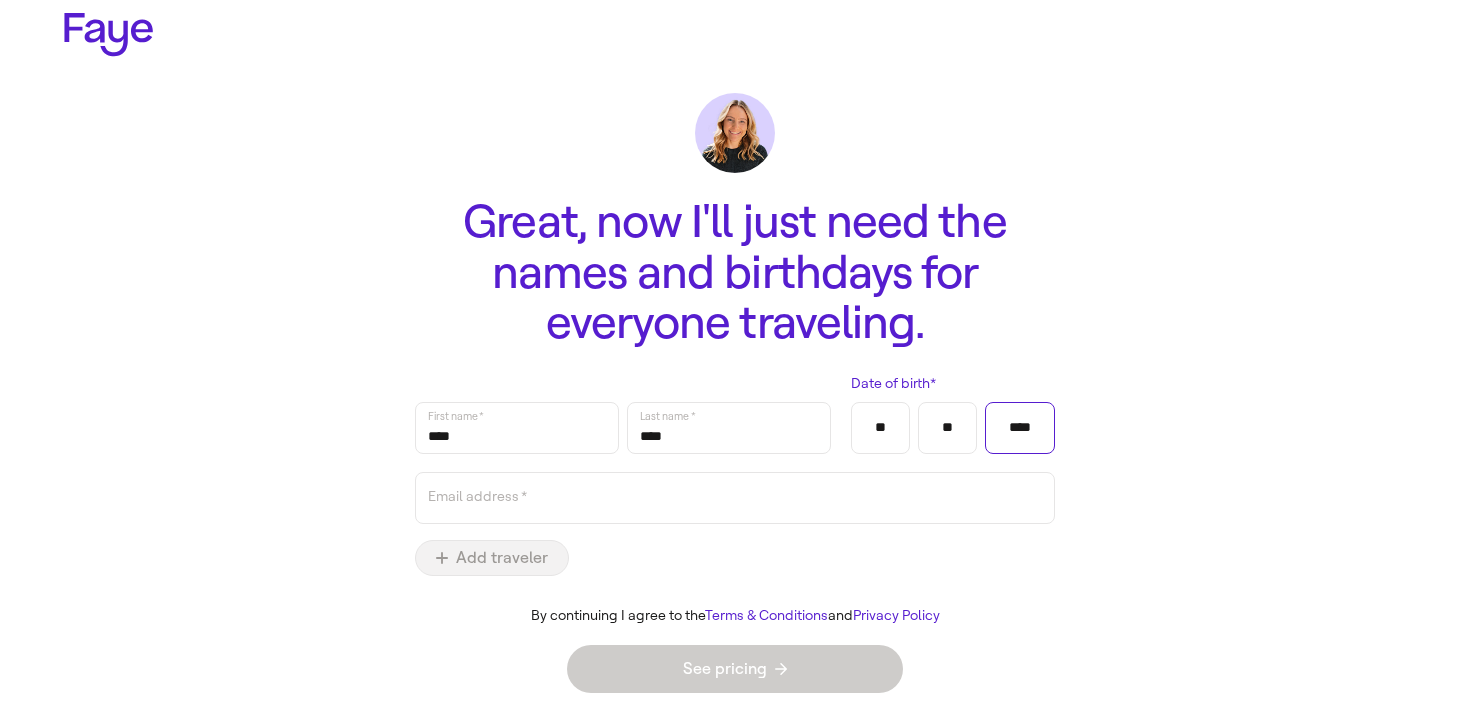 type on "****" 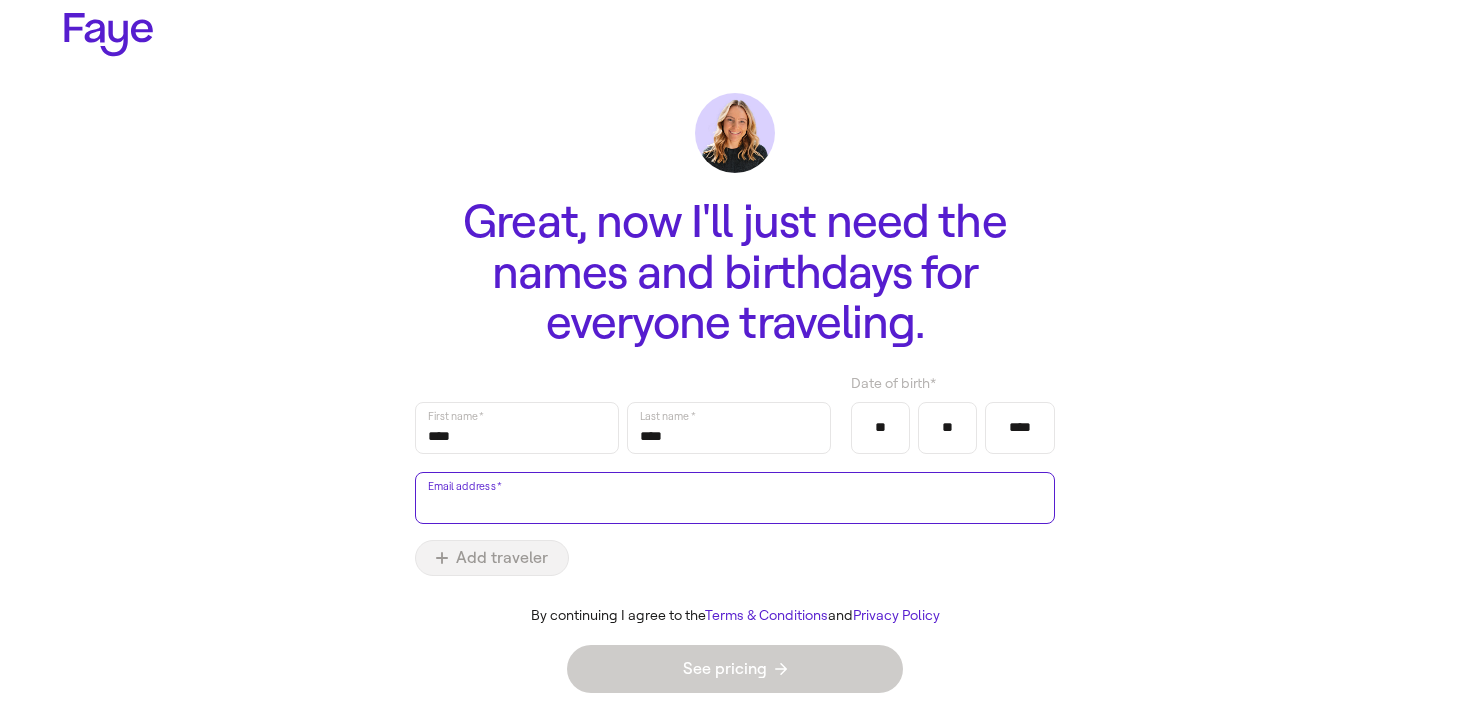 click on "Email address   *" at bounding box center [735, 498] 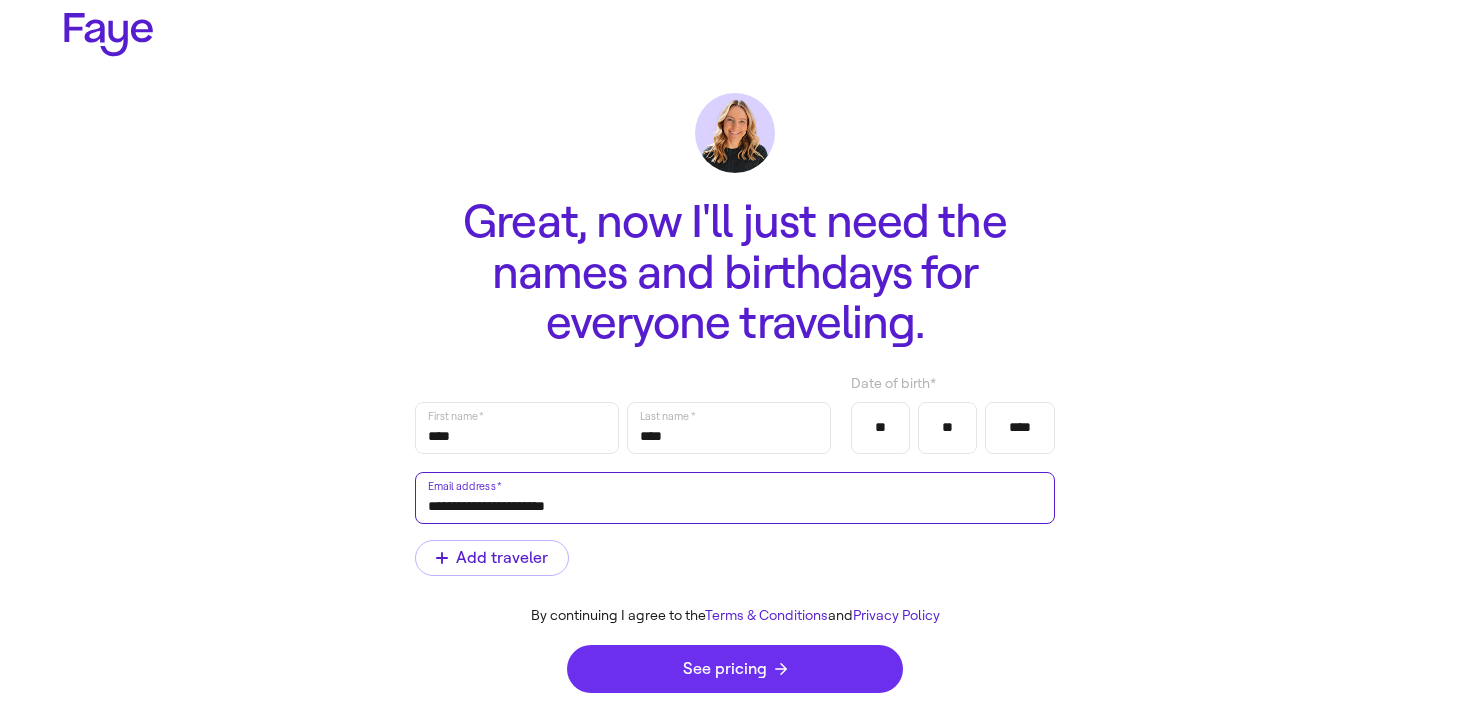 type on "**********" 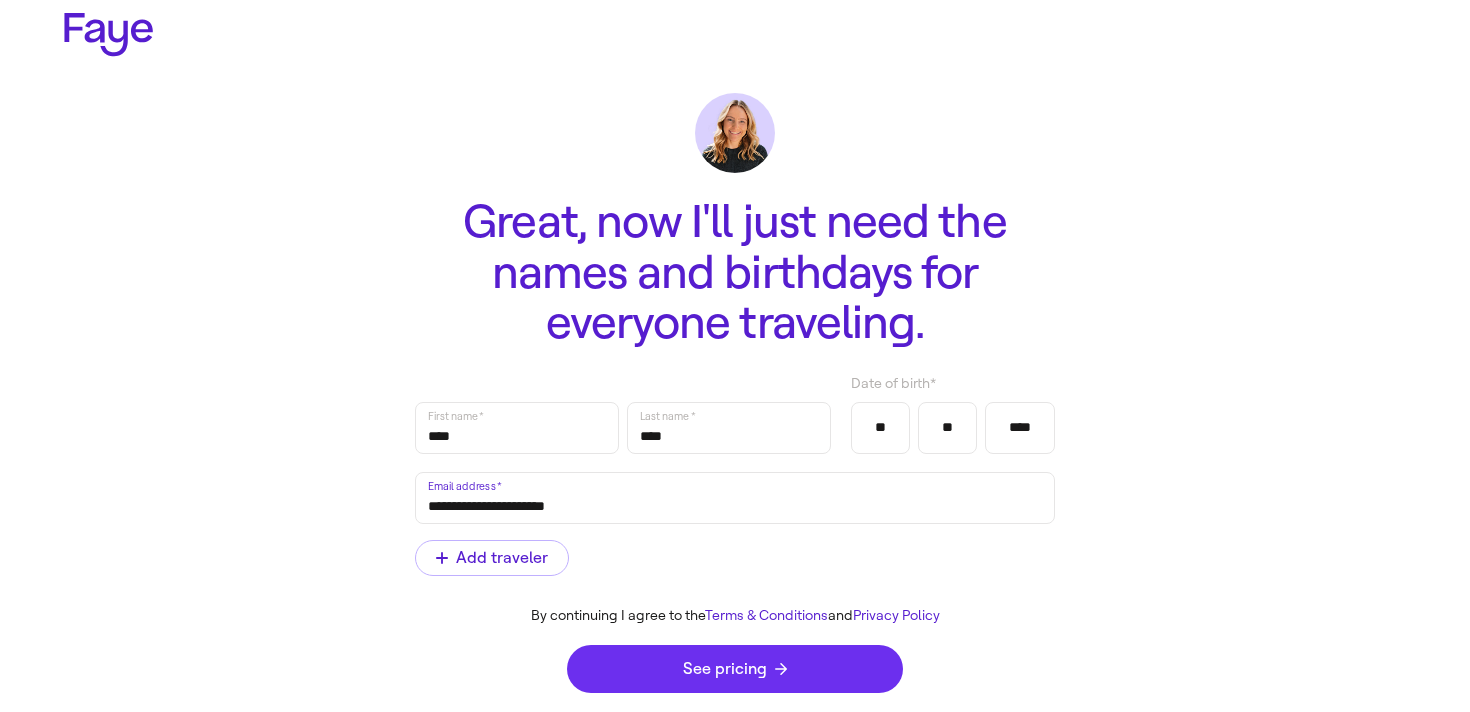 click on "See pricing" at bounding box center (735, 669) 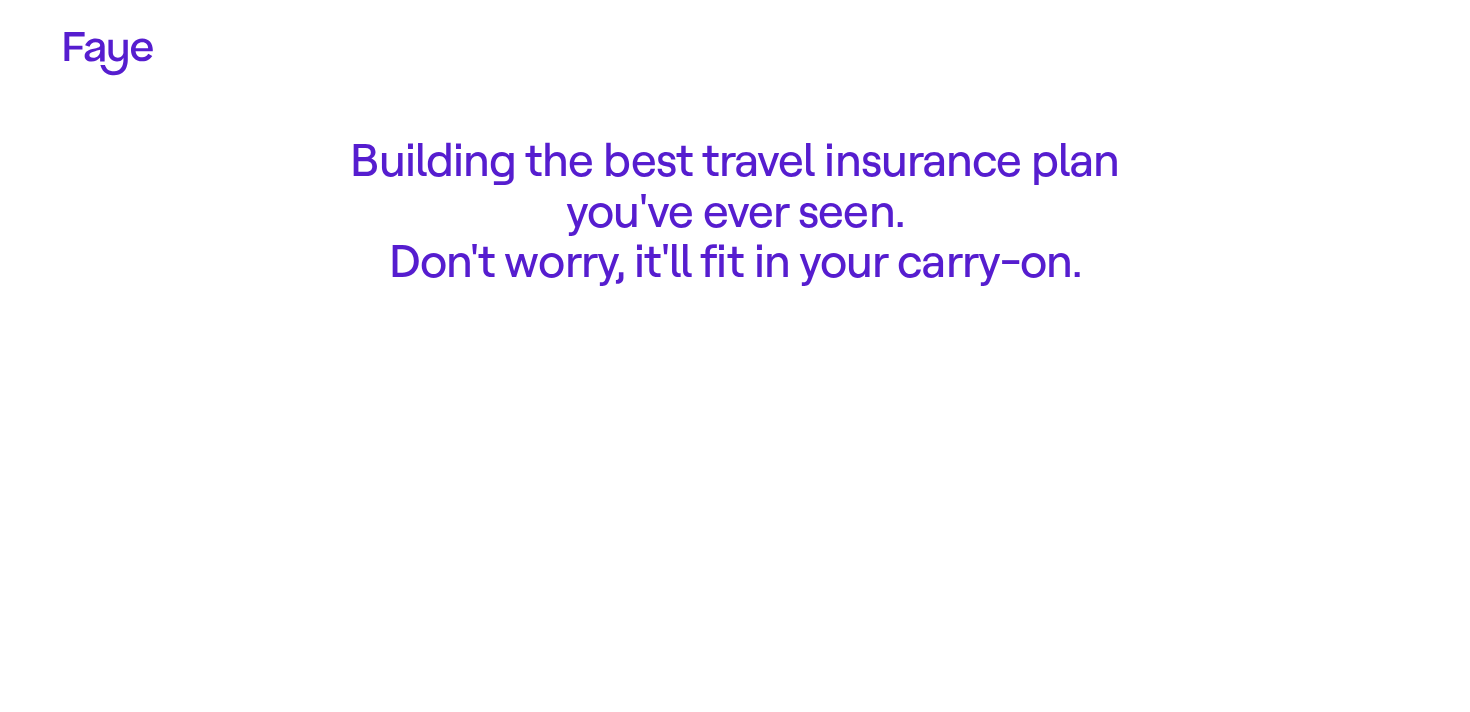 scroll, scrollTop: 0, scrollLeft: 0, axis: both 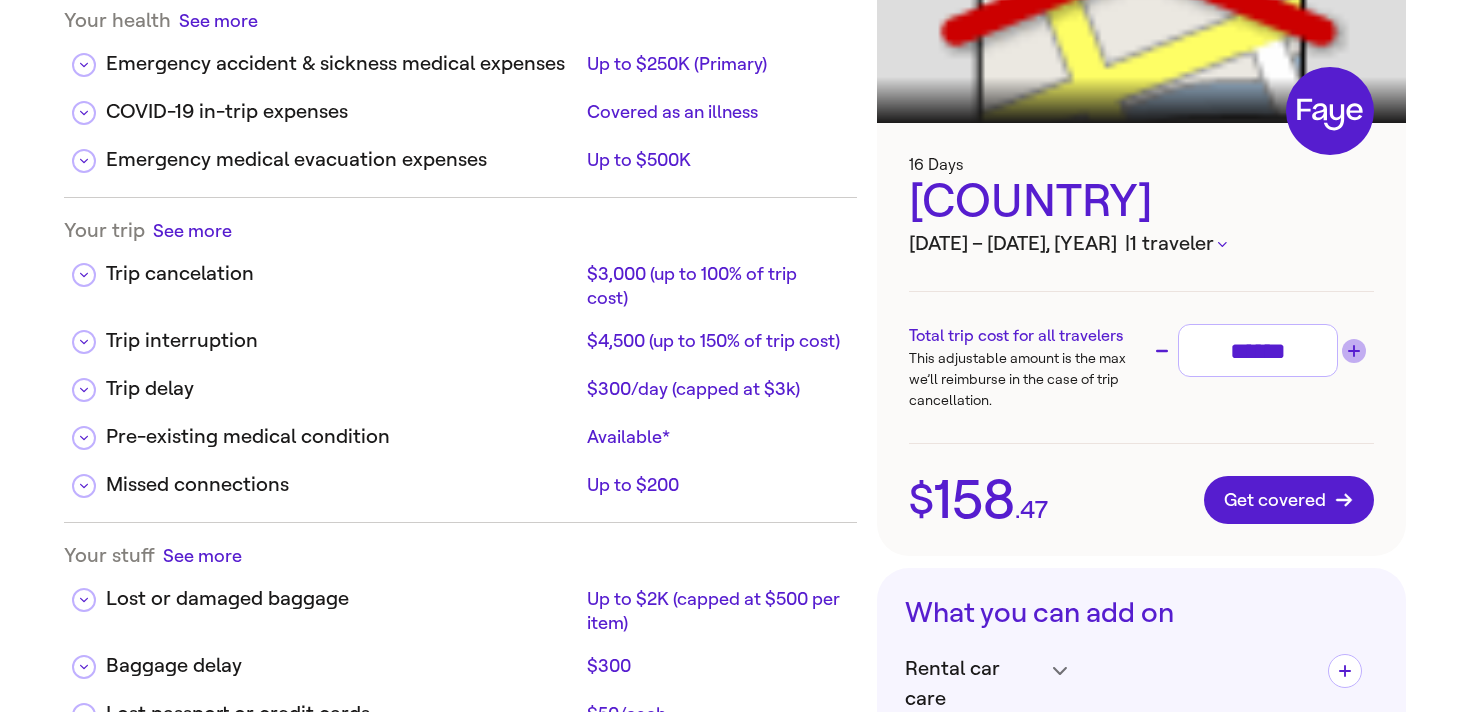 click at bounding box center [1354, 351] 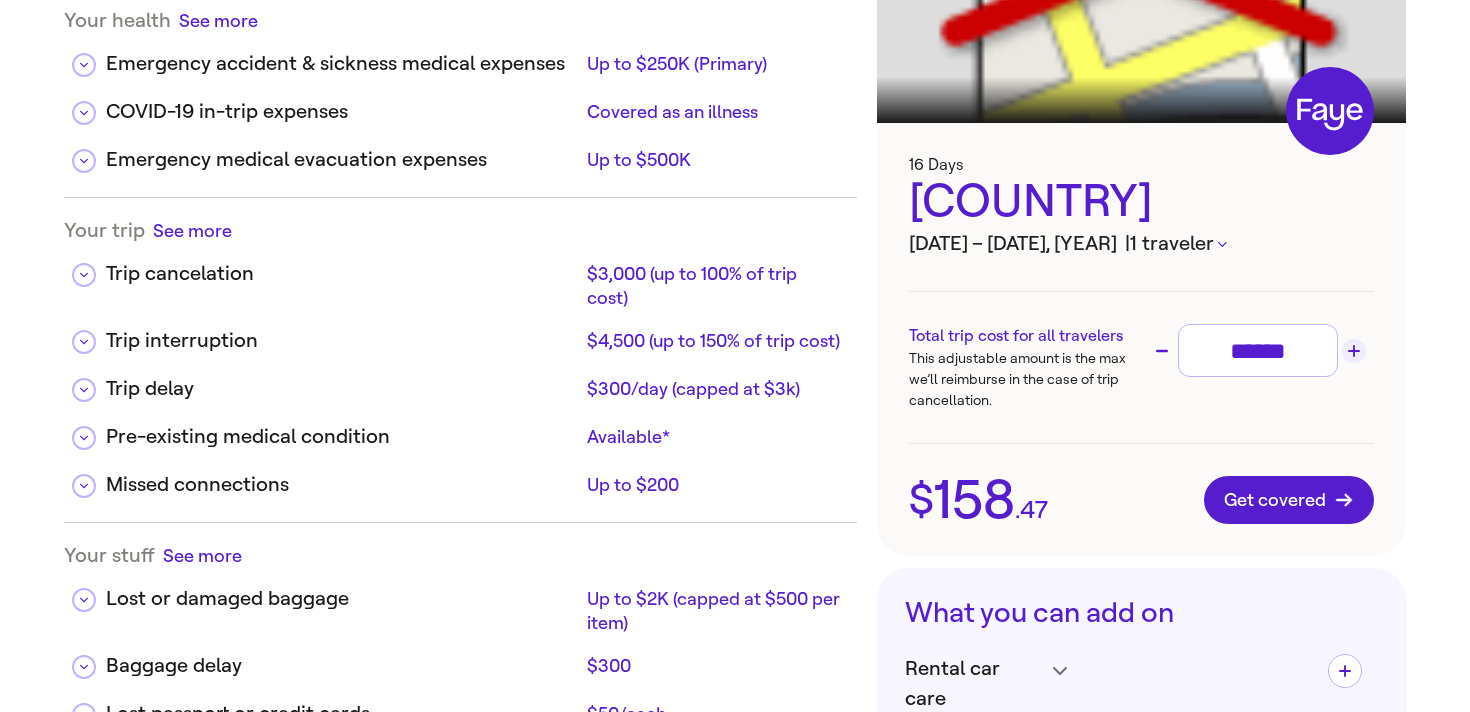 click at bounding box center [1354, 351] 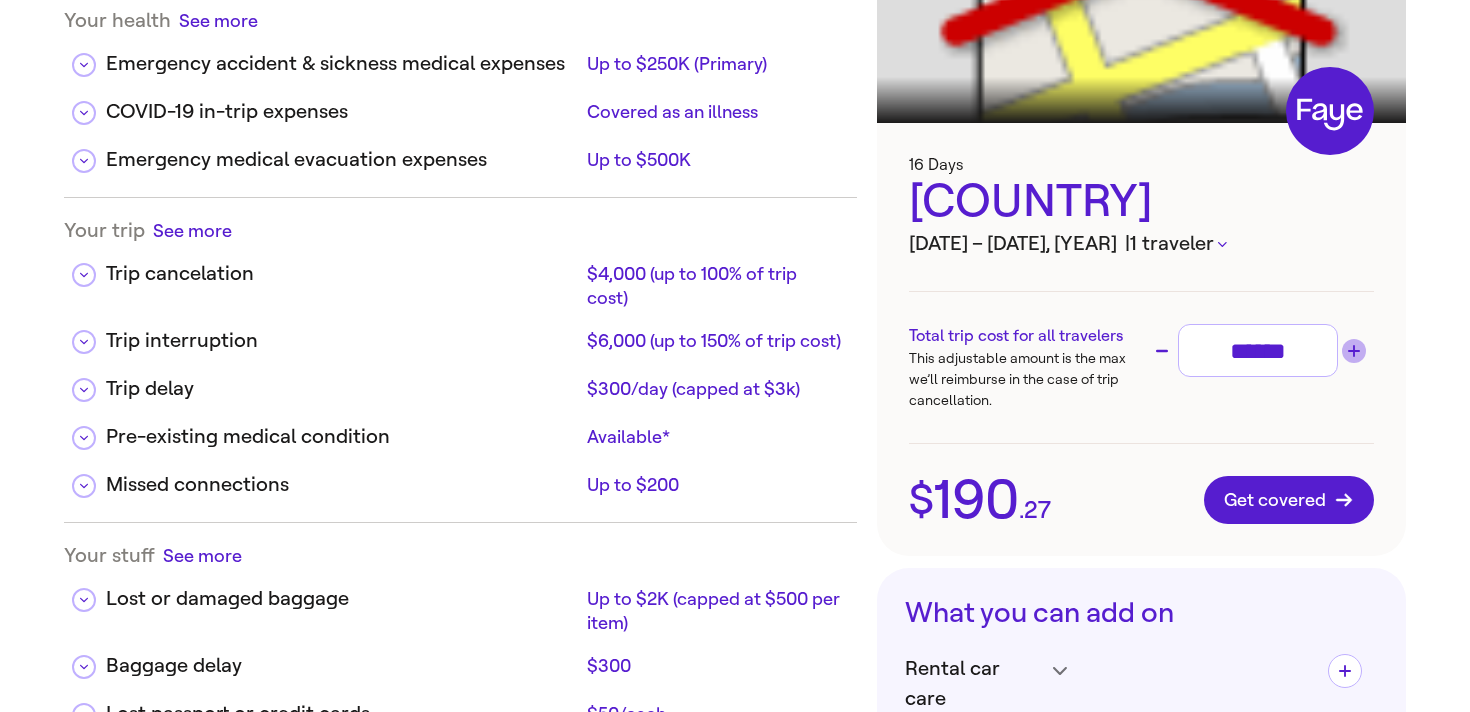 click at bounding box center (1354, 351) 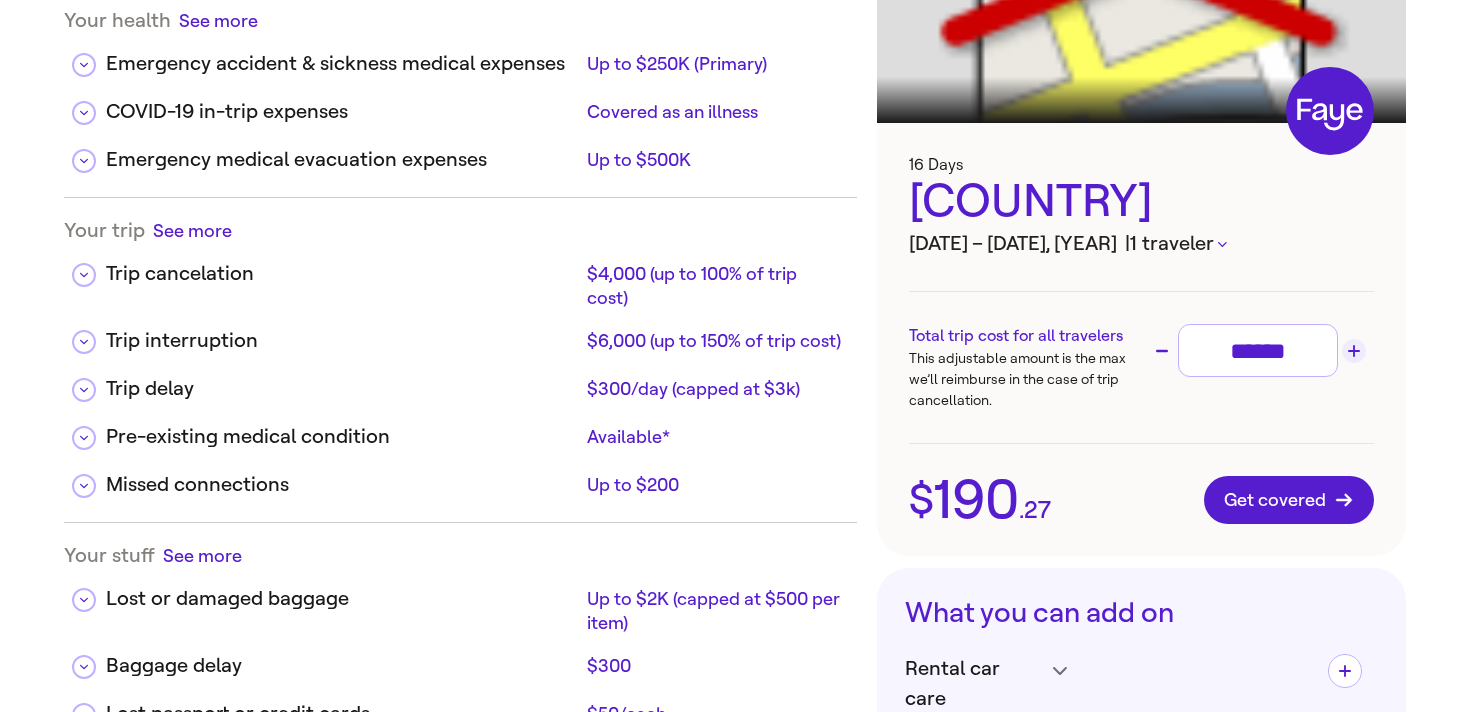 click at bounding box center (1354, 351) 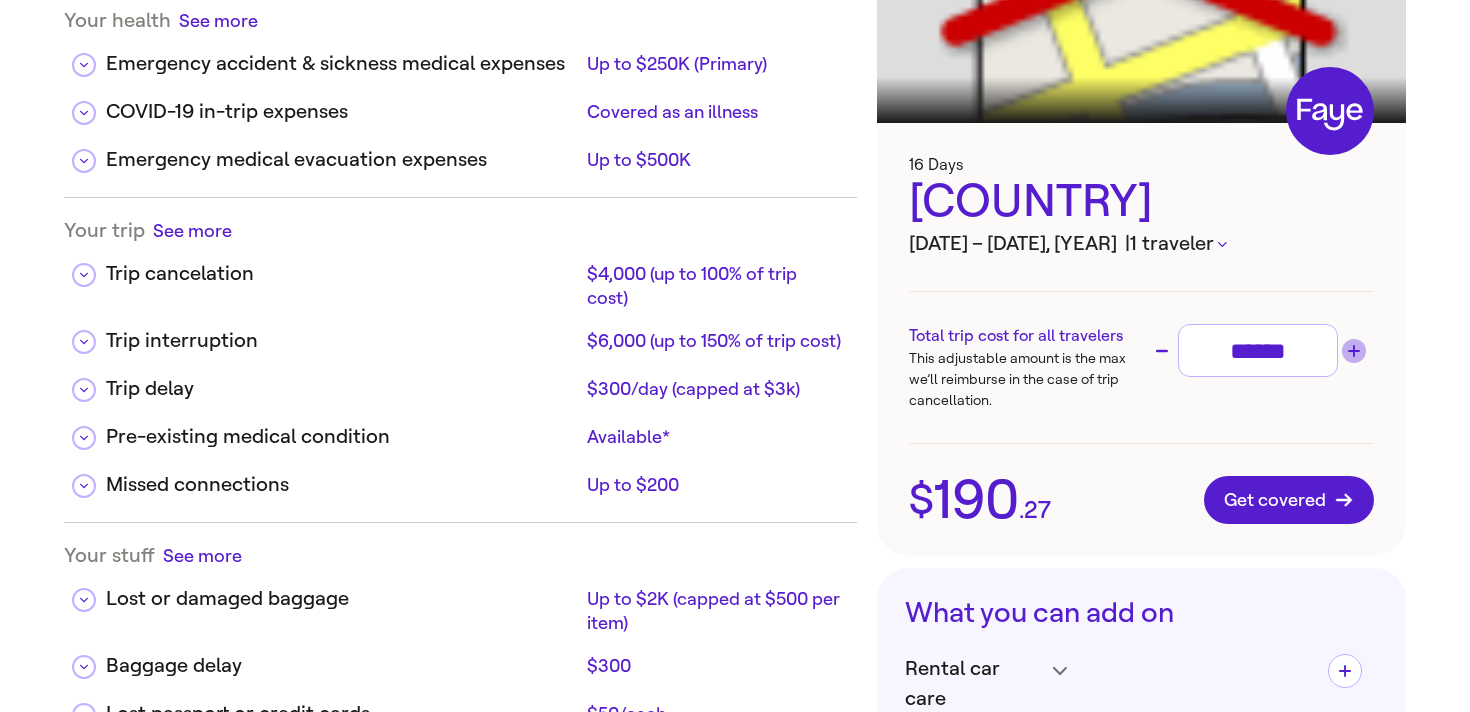 click at bounding box center [1354, 351] 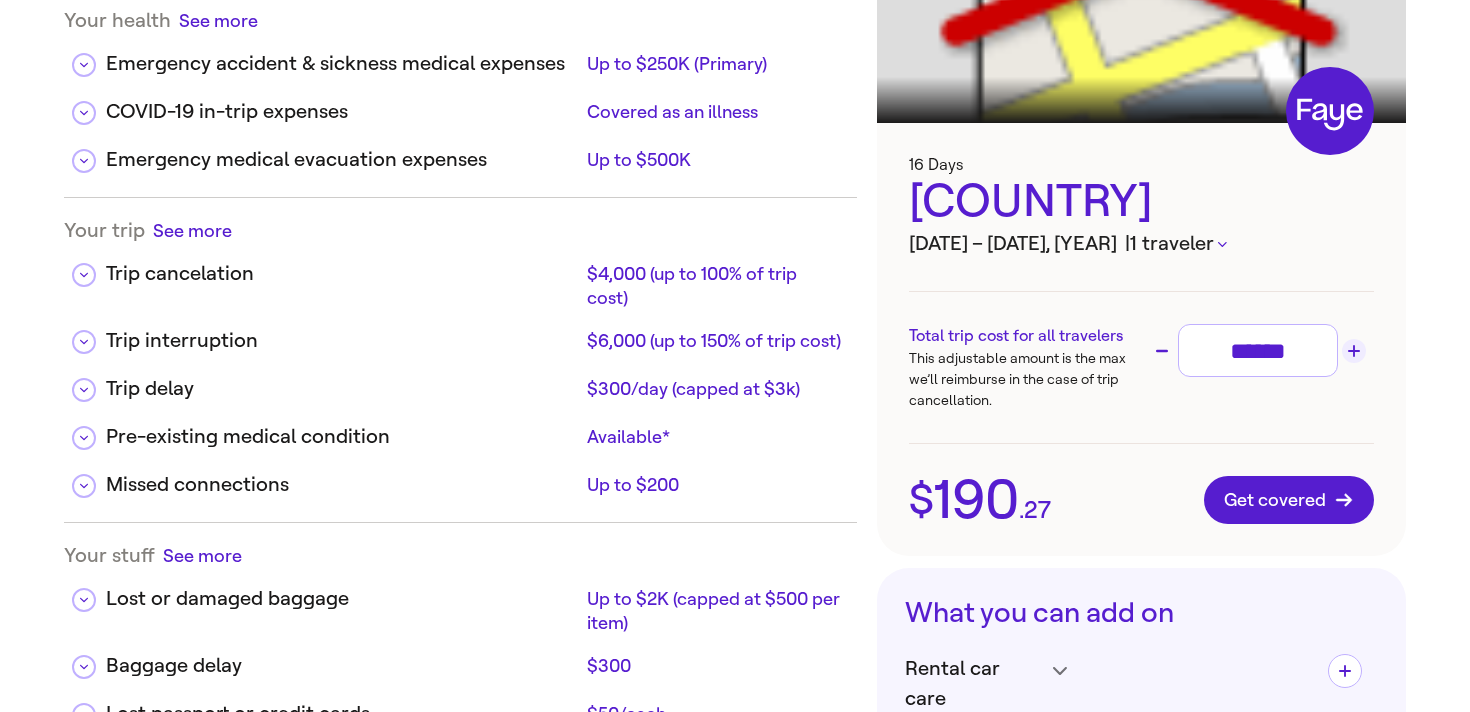 click at bounding box center (1354, 351) 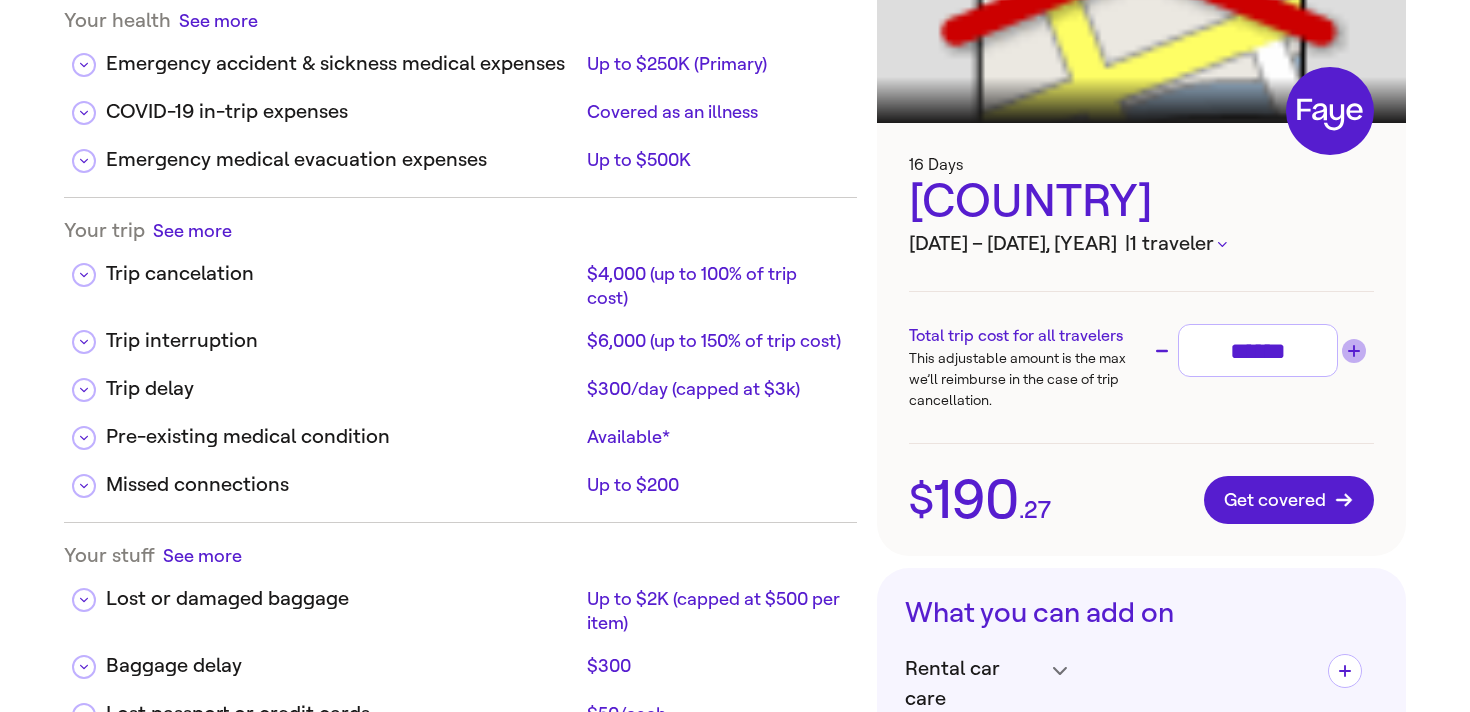 click at bounding box center (1354, 351) 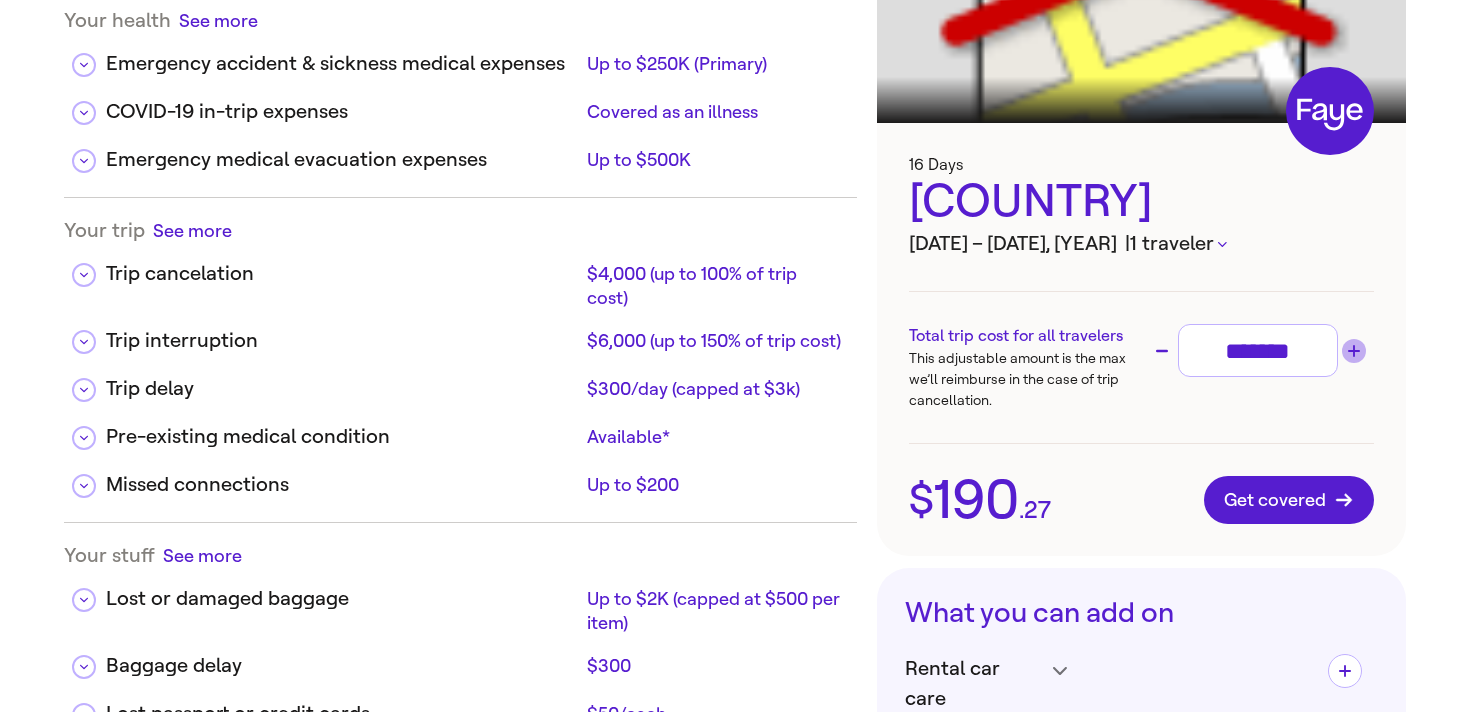 click at bounding box center (1354, 351) 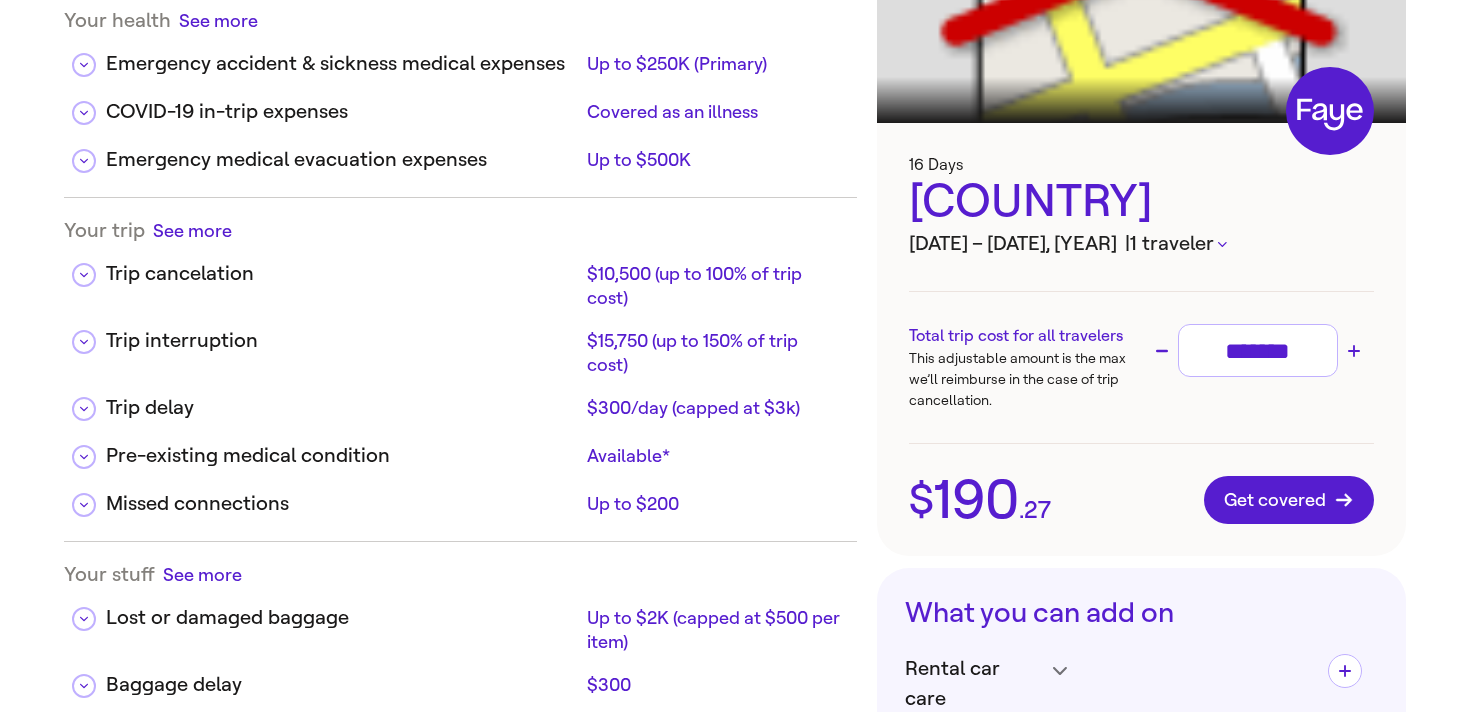 drag, startPoint x: 1360, startPoint y: 354, endPoint x: 1235, endPoint y: 532, distance: 217.50632 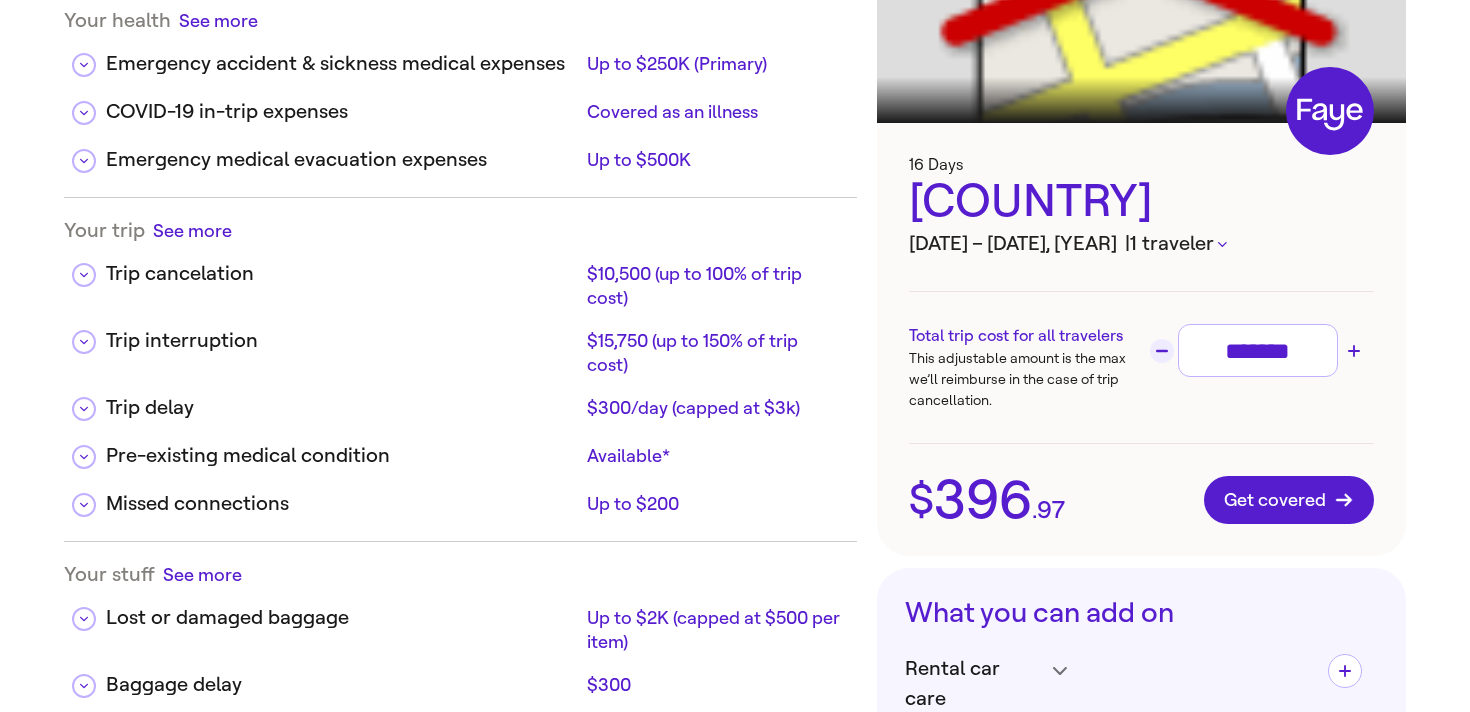 click 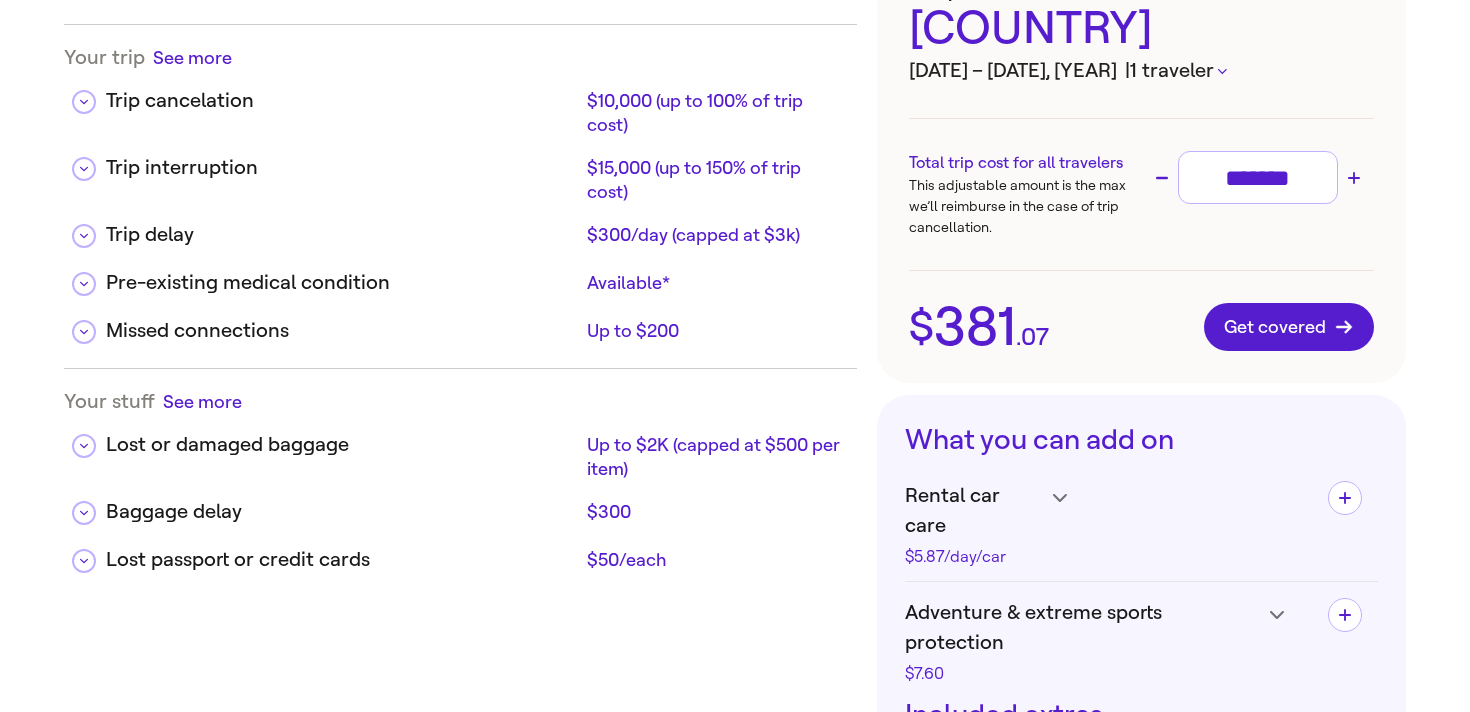 scroll, scrollTop: 355, scrollLeft: 0, axis: vertical 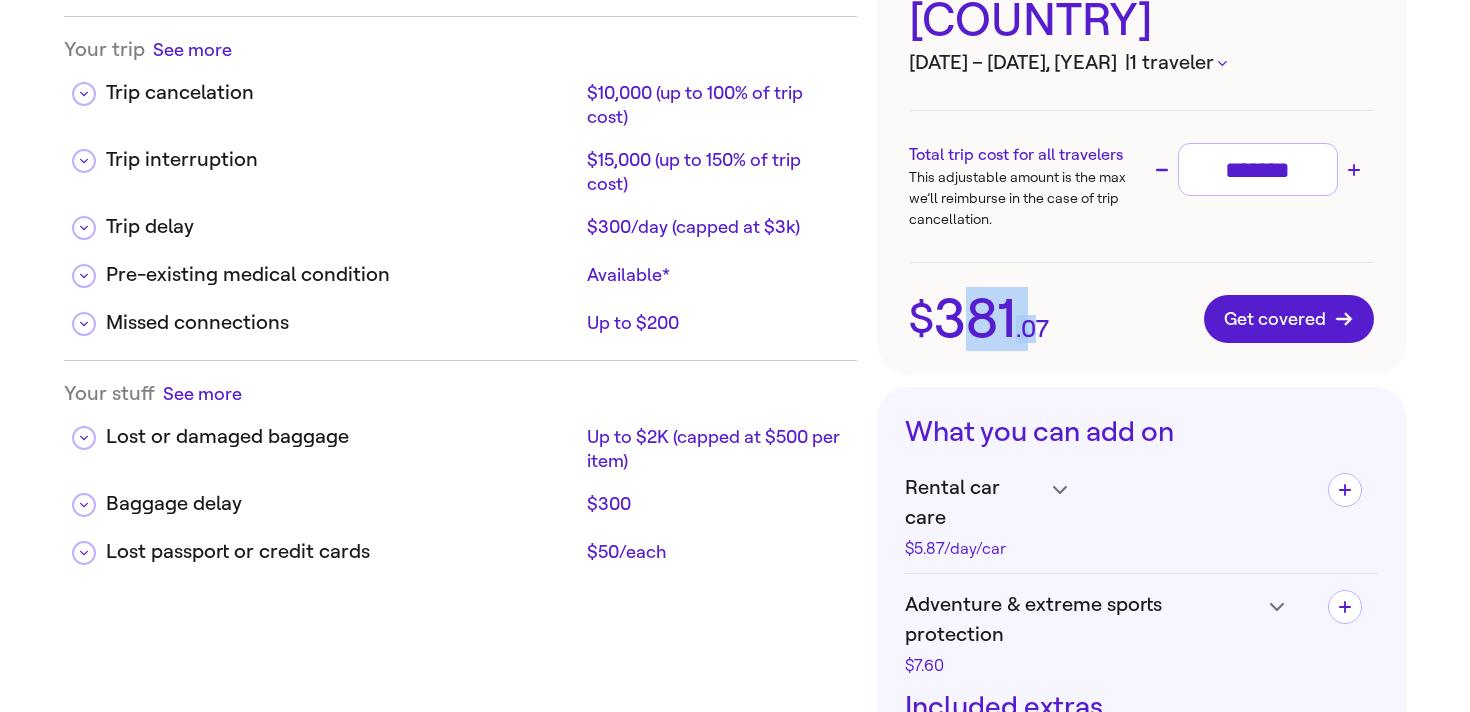 drag, startPoint x: 1039, startPoint y: 320, endPoint x: 962, endPoint y: 338, distance: 79.07591 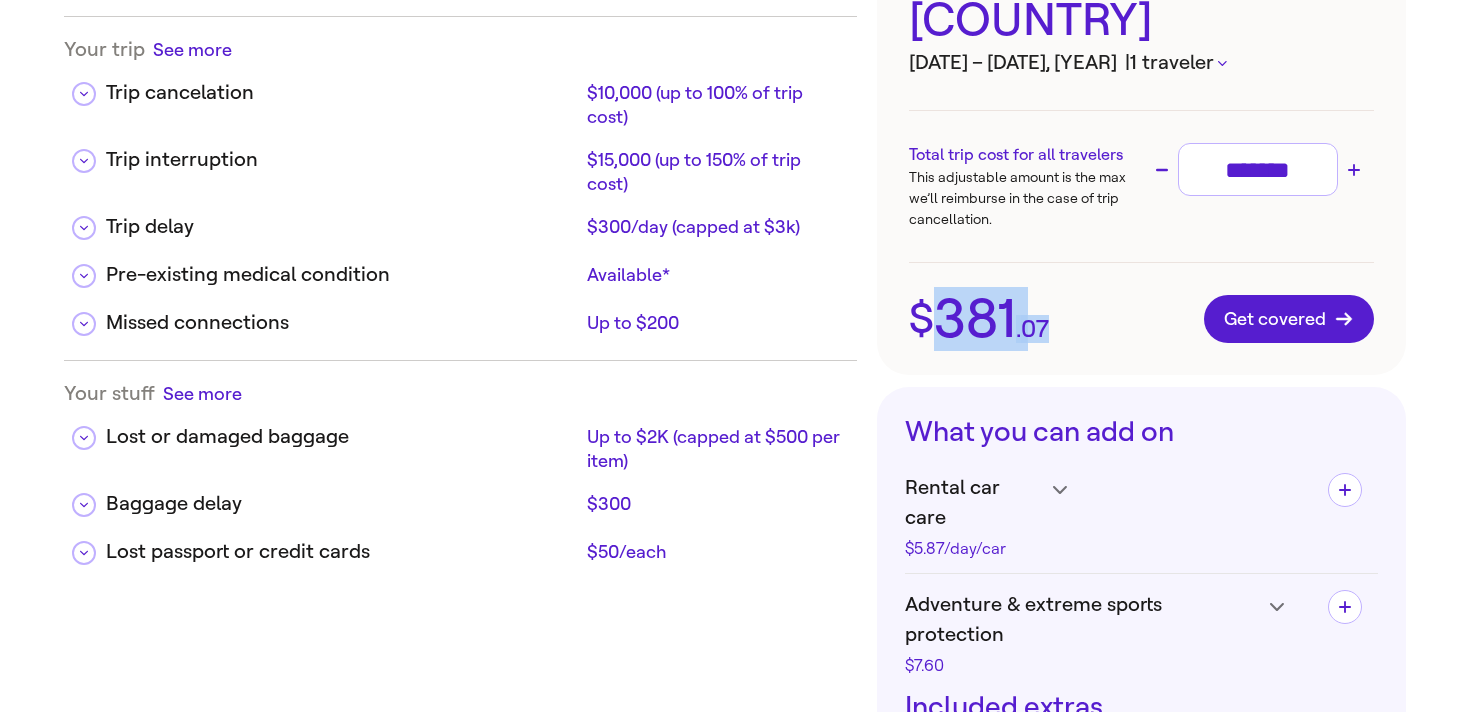drag, startPoint x: 1045, startPoint y: 325, endPoint x: 936, endPoint y: 339, distance: 109.89541 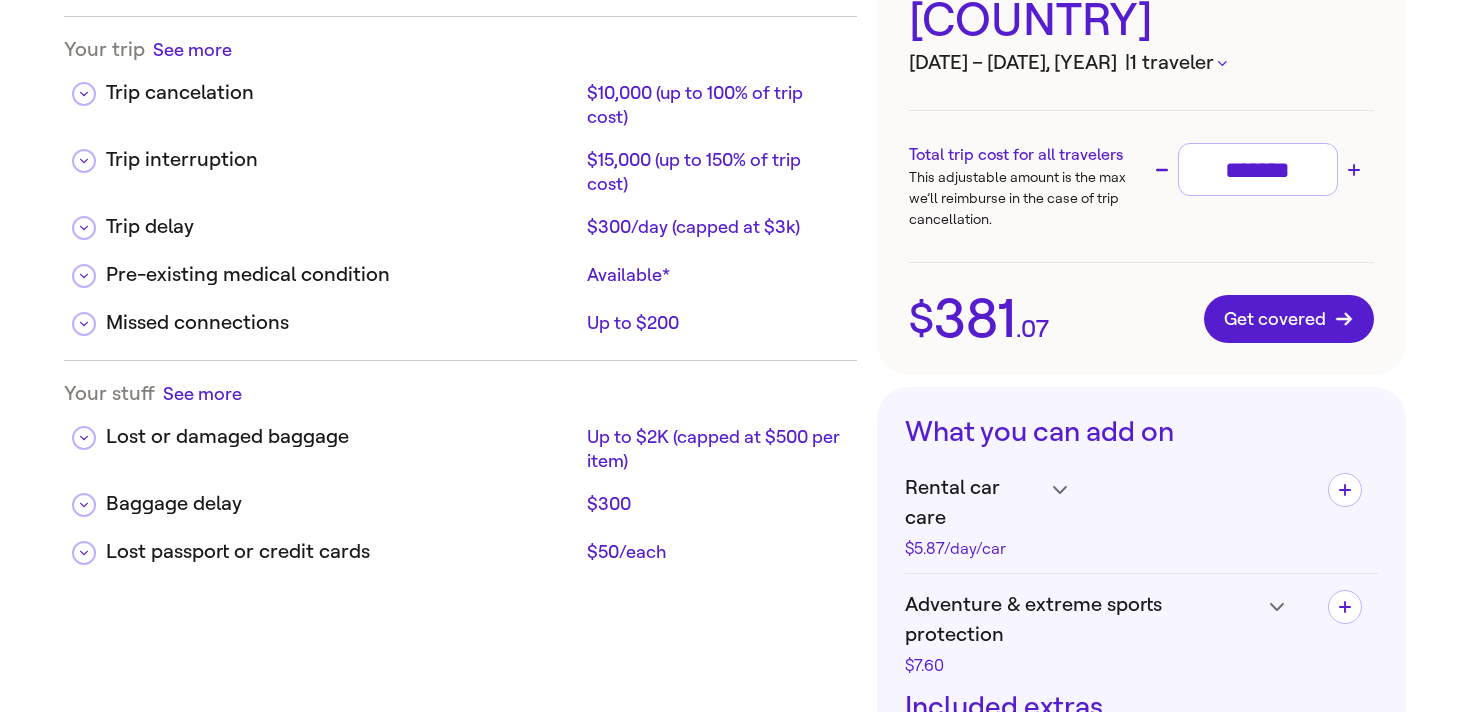 click on "381" at bounding box center [975, 319] 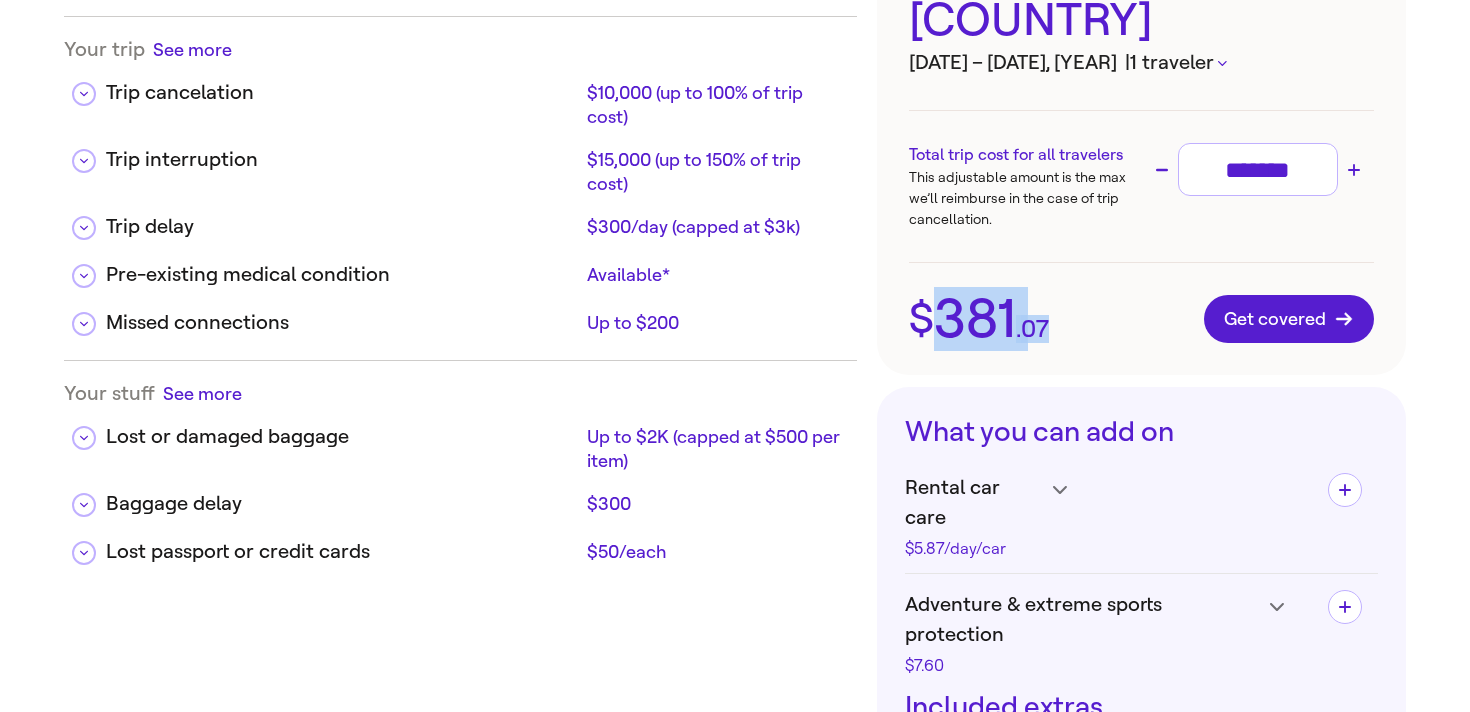 drag, startPoint x: 936, startPoint y: 332, endPoint x: 1044, endPoint y: 320, distance: 108.66462 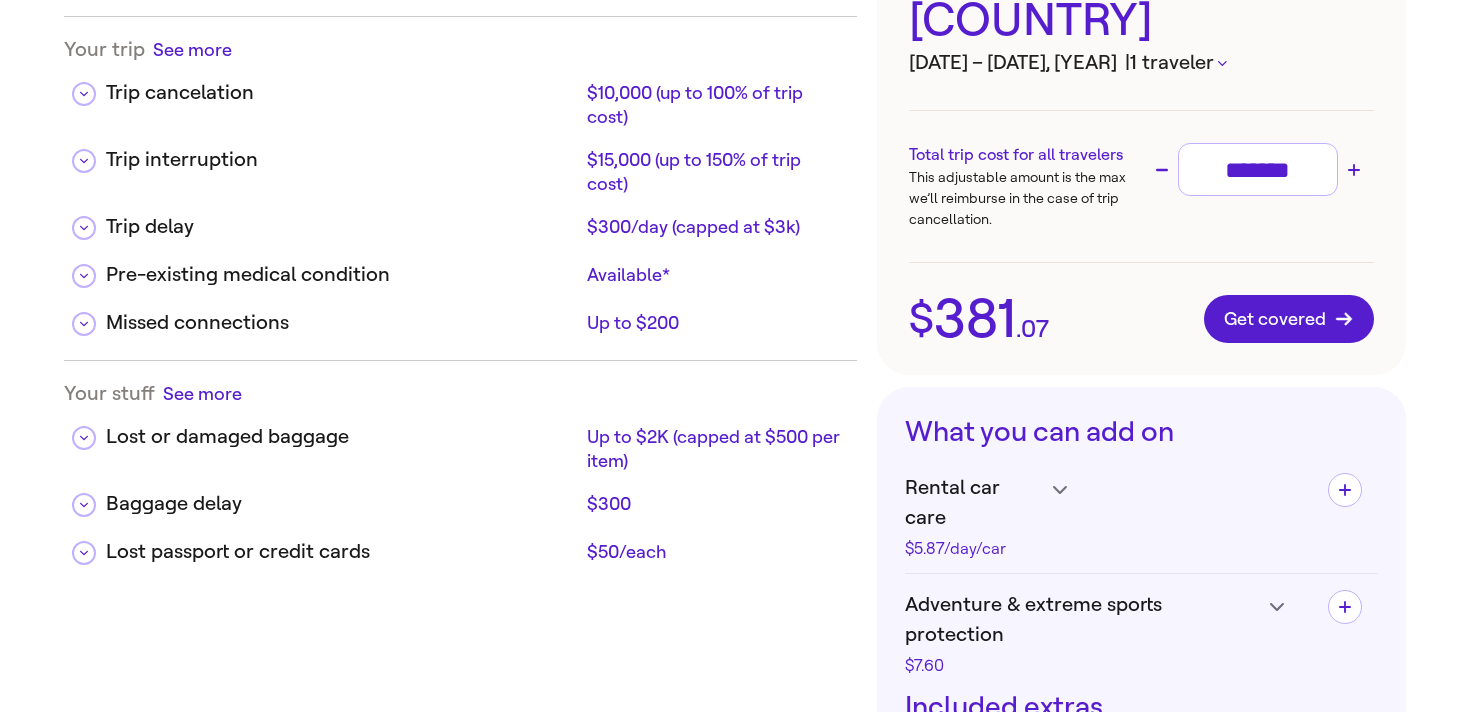 click on "Get covered" at bounding box center (1227, 319) 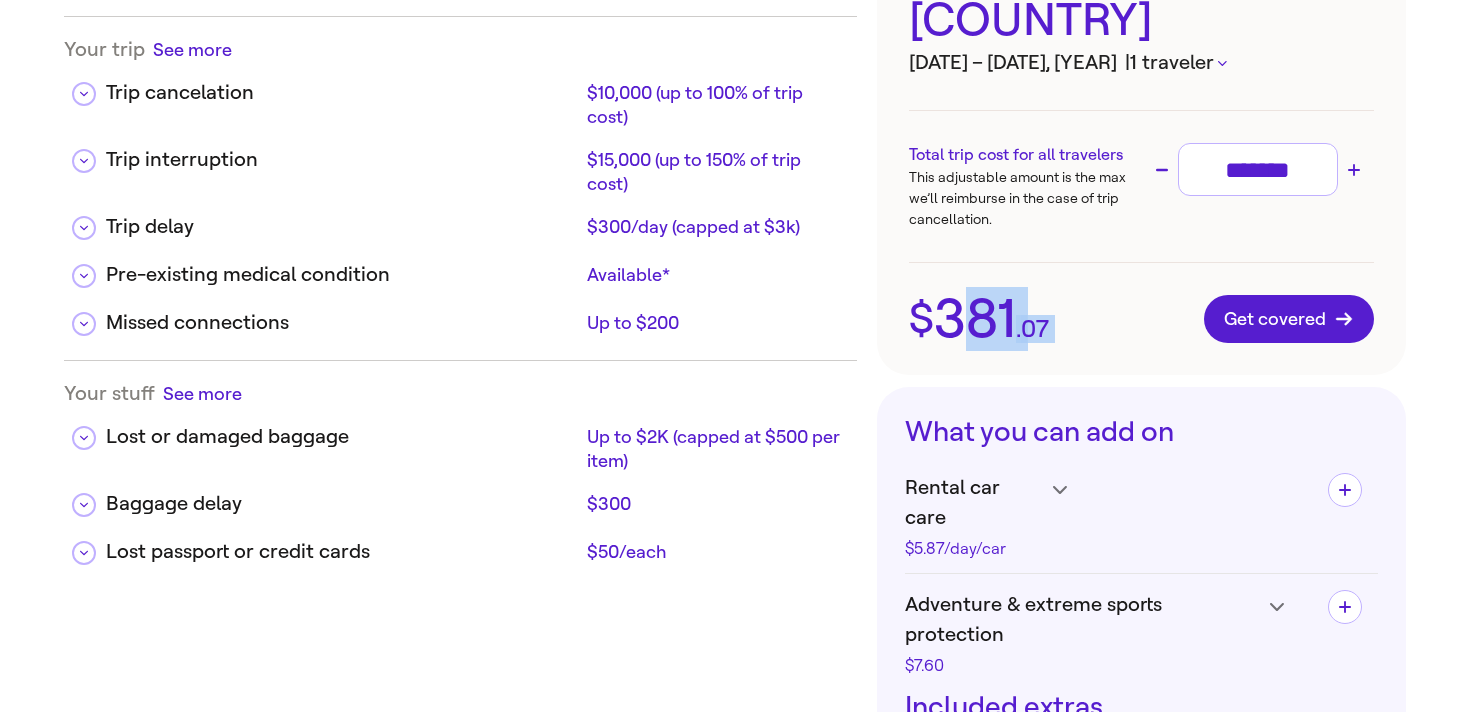 drag, startPoint x: 1096, startPoint y: 331, endPoint x: 968, endPoint y: 336, distance: 128.09763 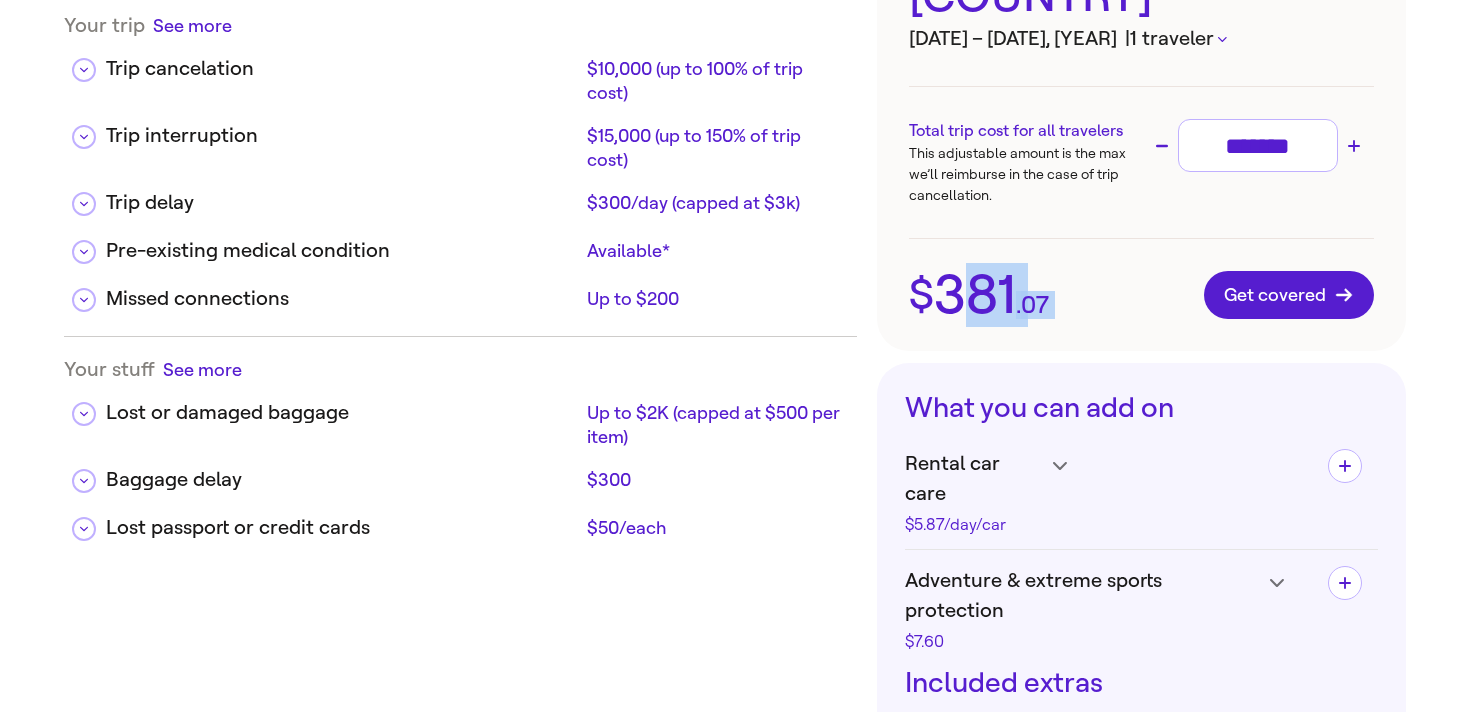 scroll, scrollTop: 170, scrollLeft: 0, axis: vertical 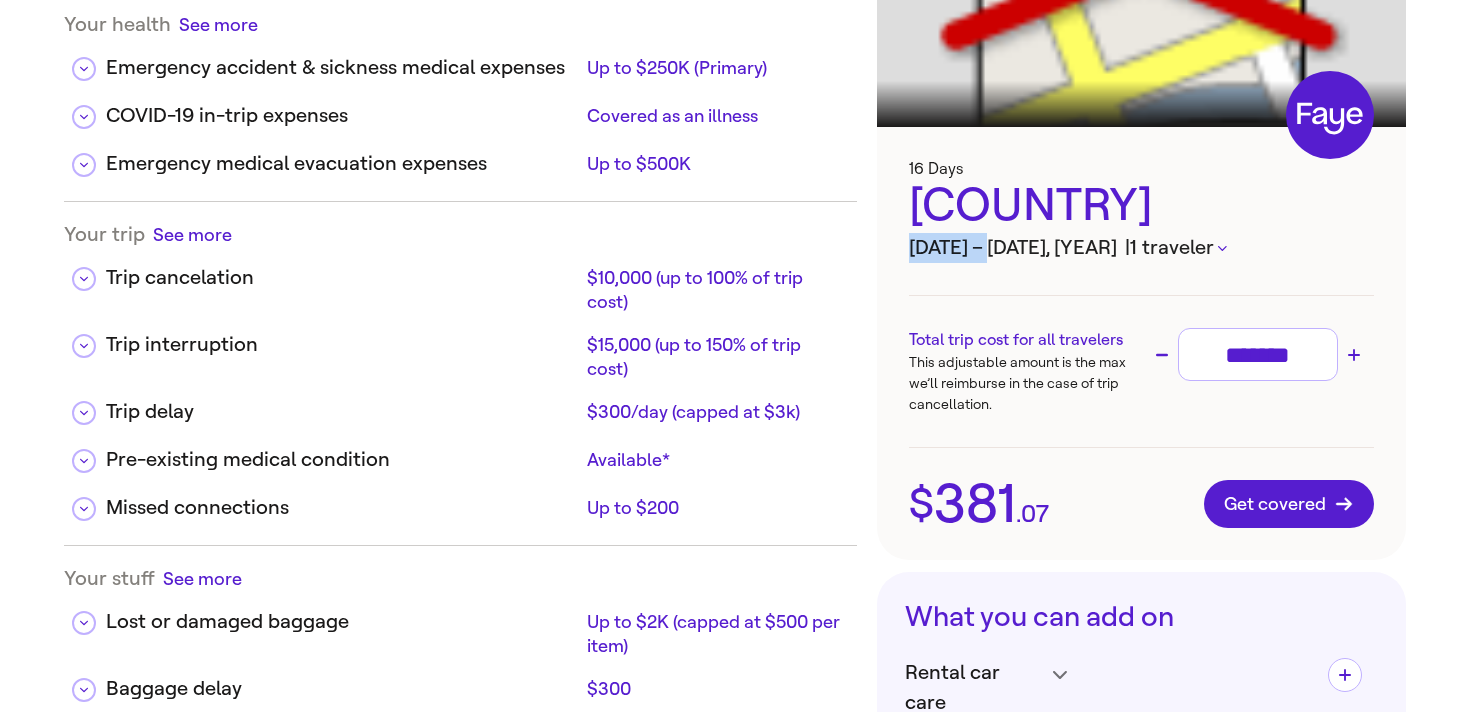 drag, startPoint x: 910, startPoint y: 245, endPoint x: 989, endPoint y: 231, distance: 80.23092 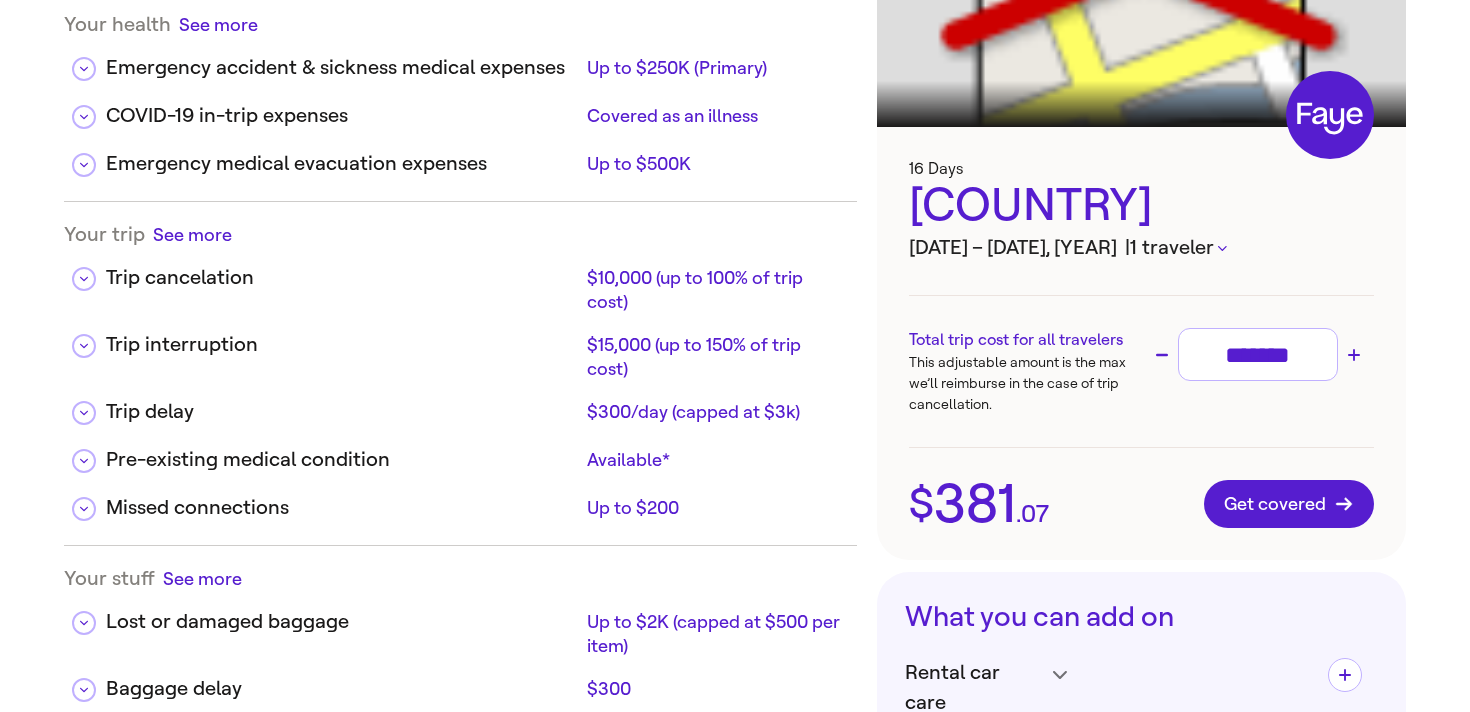 click on "[DATE] – [DATE], [YEAR] |  1 traveler" at bounding box center [1141, 248] 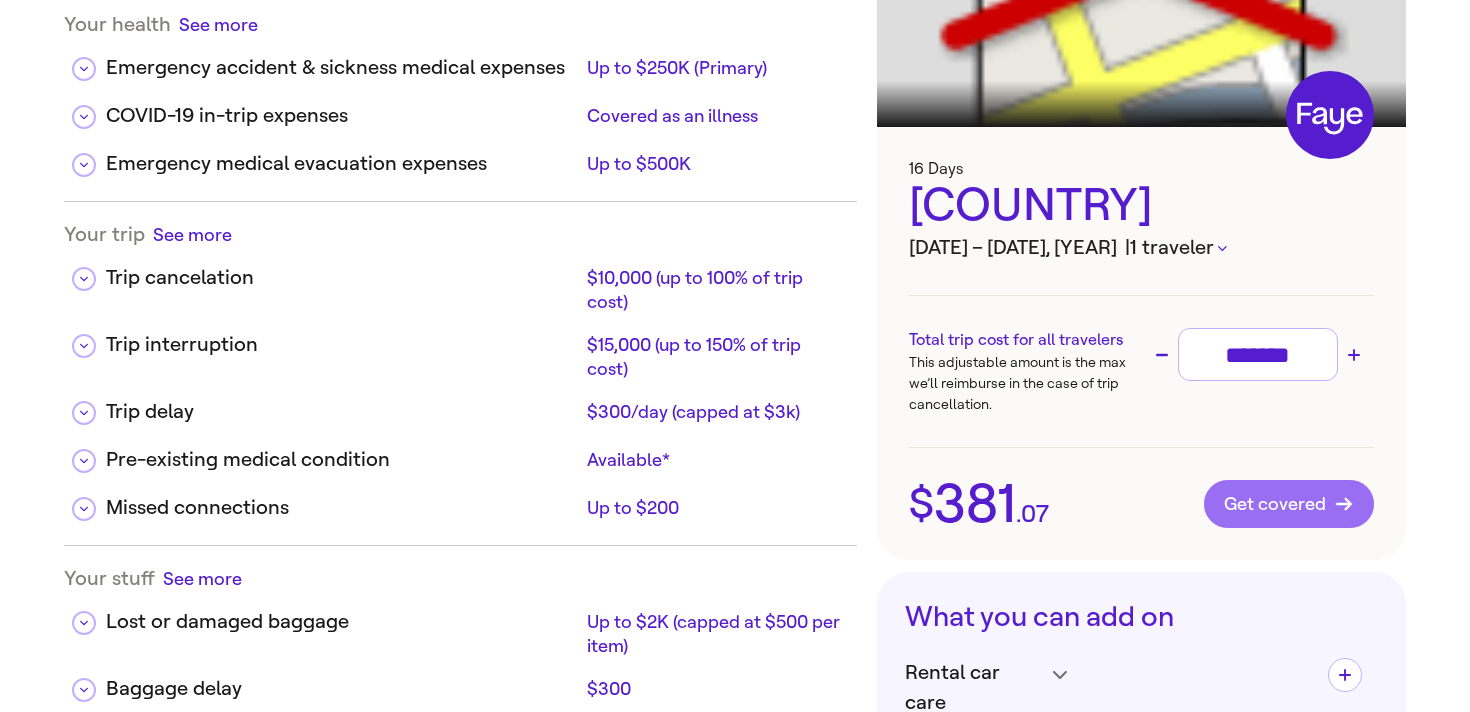 click on "Get covered" at bounding box center (1289, 504) 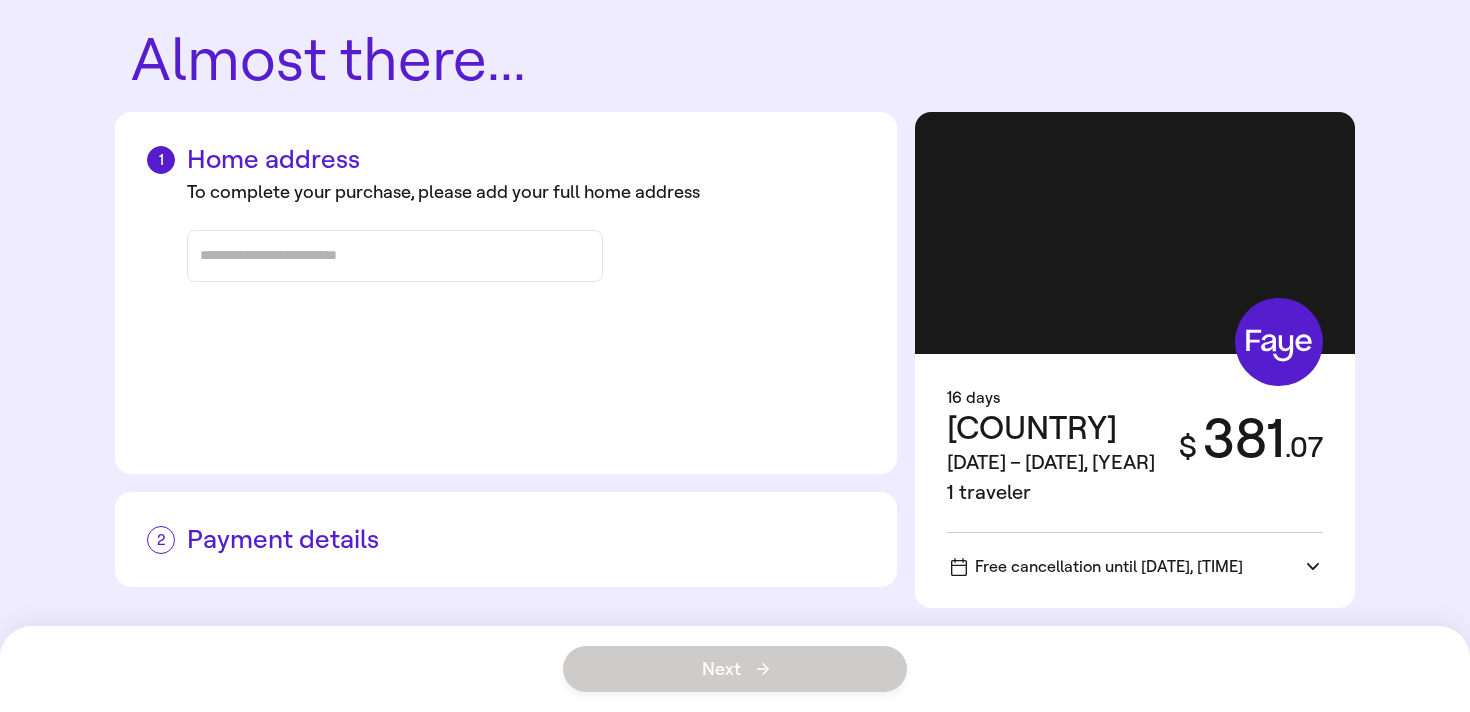 scroll, scrollTop: 80, scrollLeft: 0, axis: vertical 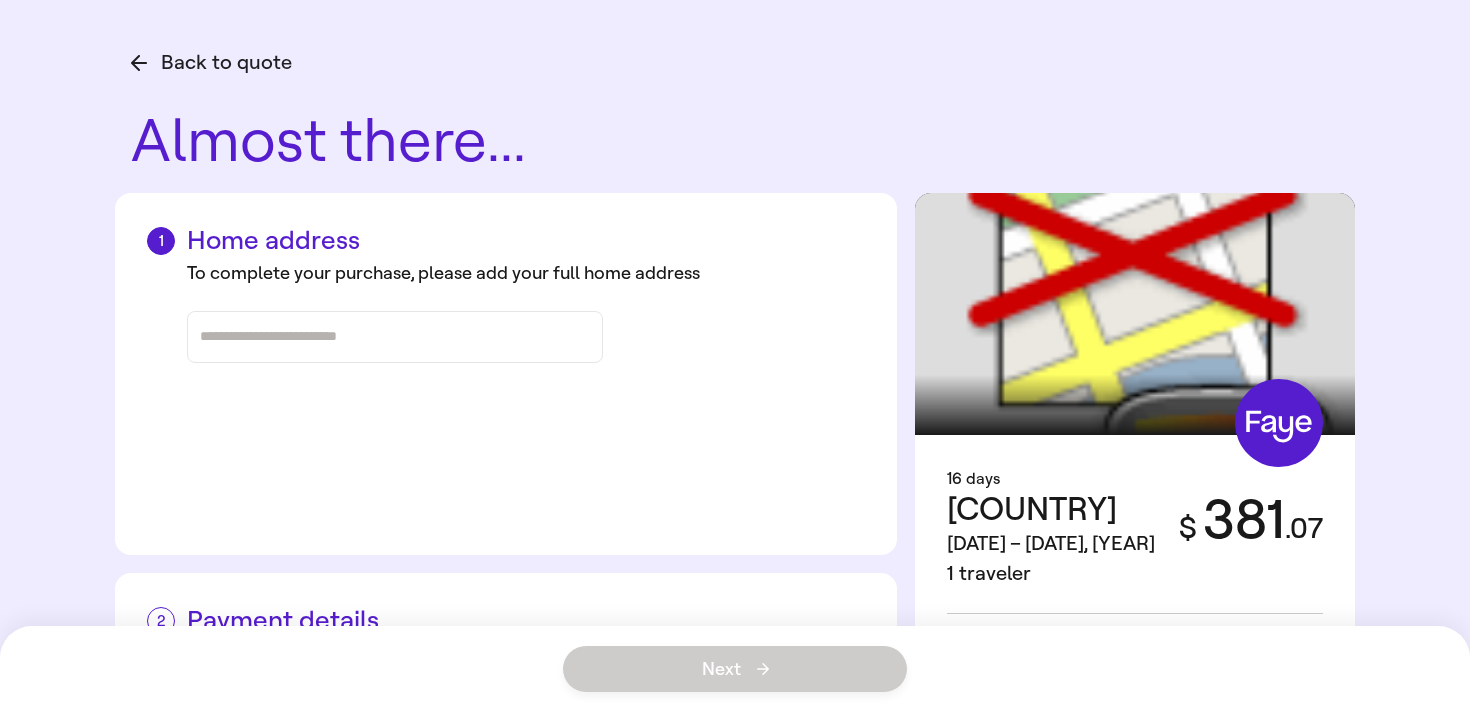 click at bounding box center (395, 337) 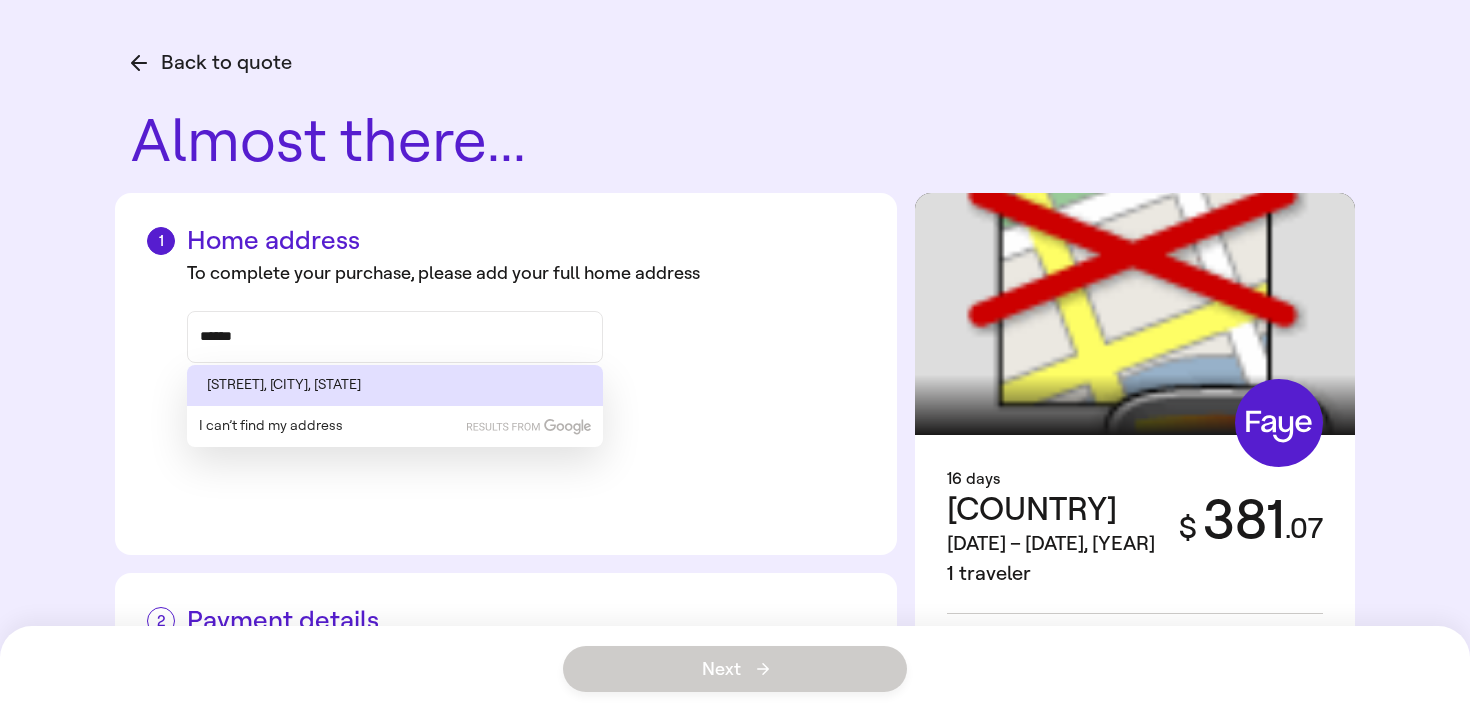 click on "[STREET], [CITY], [STATE]" at bounding box center (395, 385) 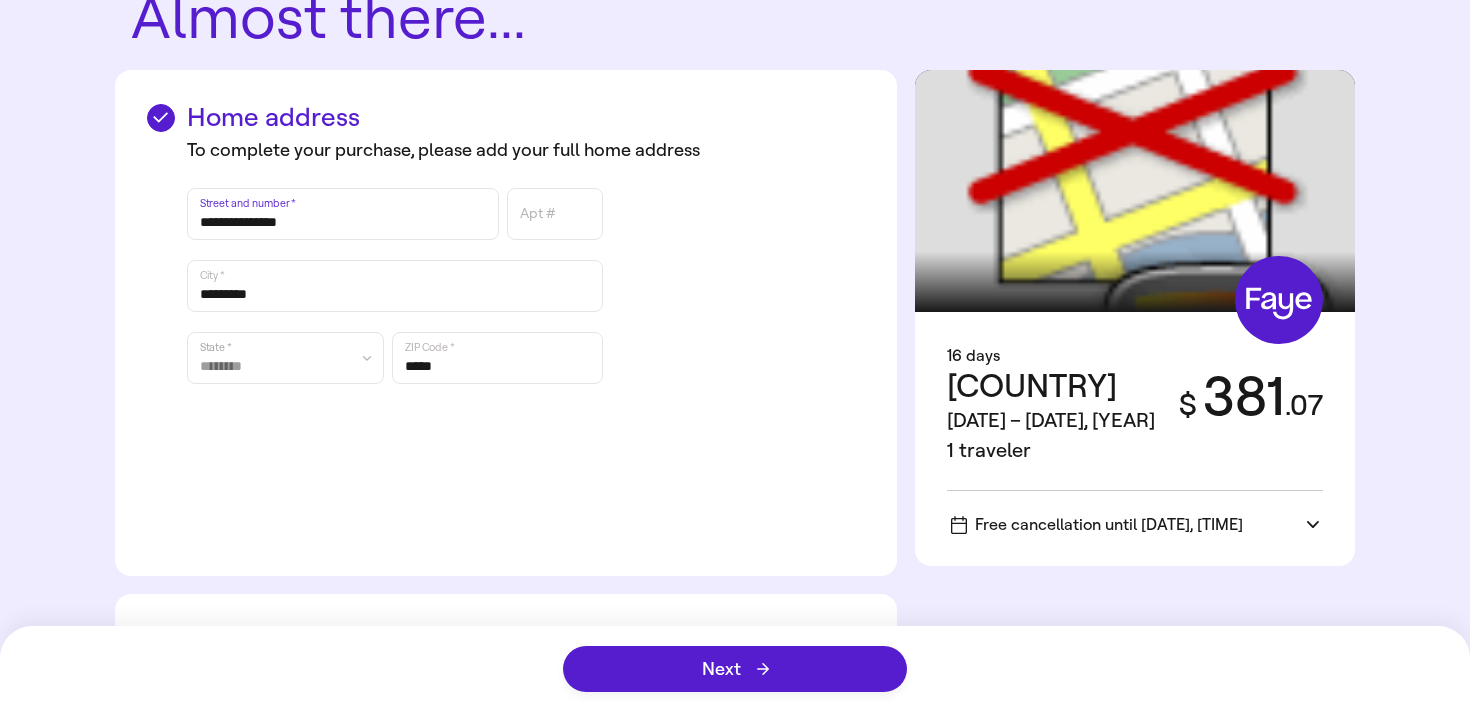 scroll, scrollTop: 204, scrollLeft: 0, axis: vertical 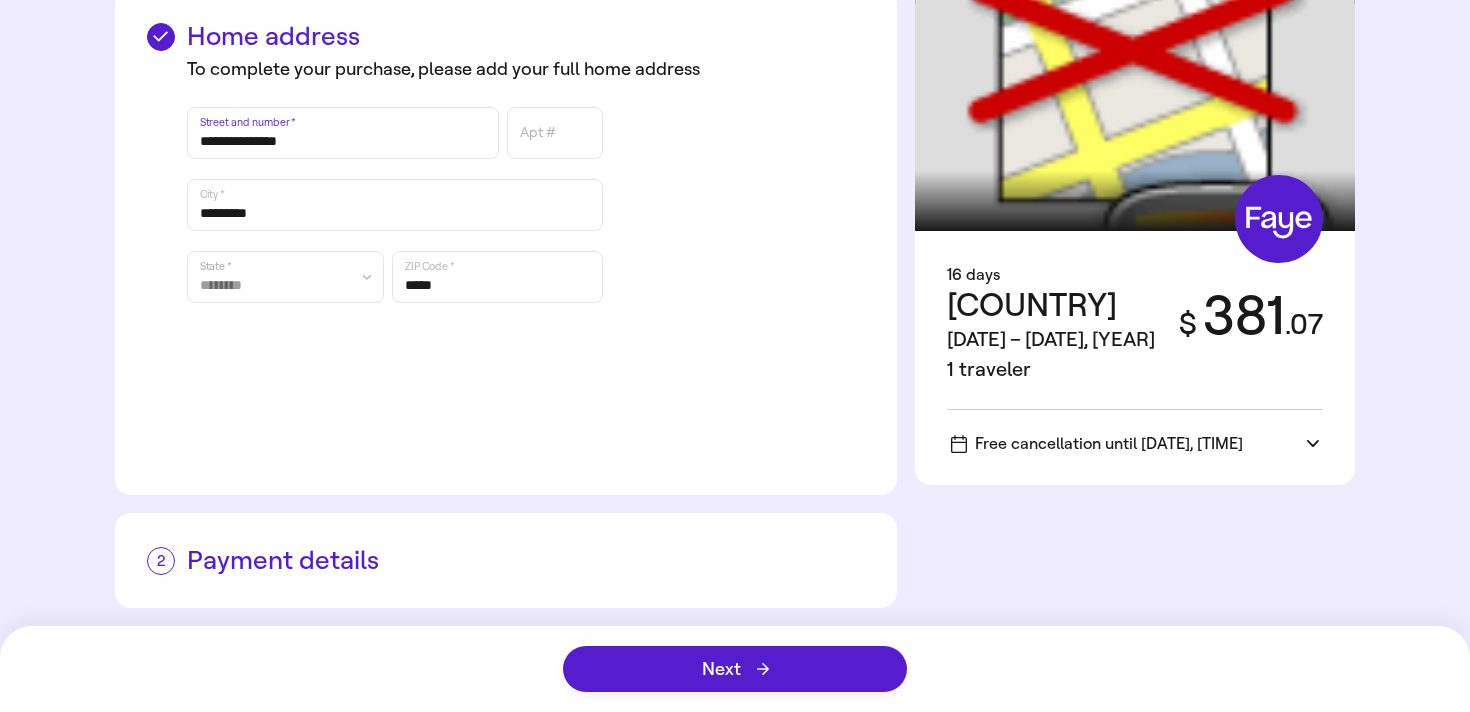 click on "Payment details @import url(//fonts.googleapis.com/css?family=Google+Sans_old:500) •••••• Card Number Expiration date Security code" at bounding box center (506, 560) 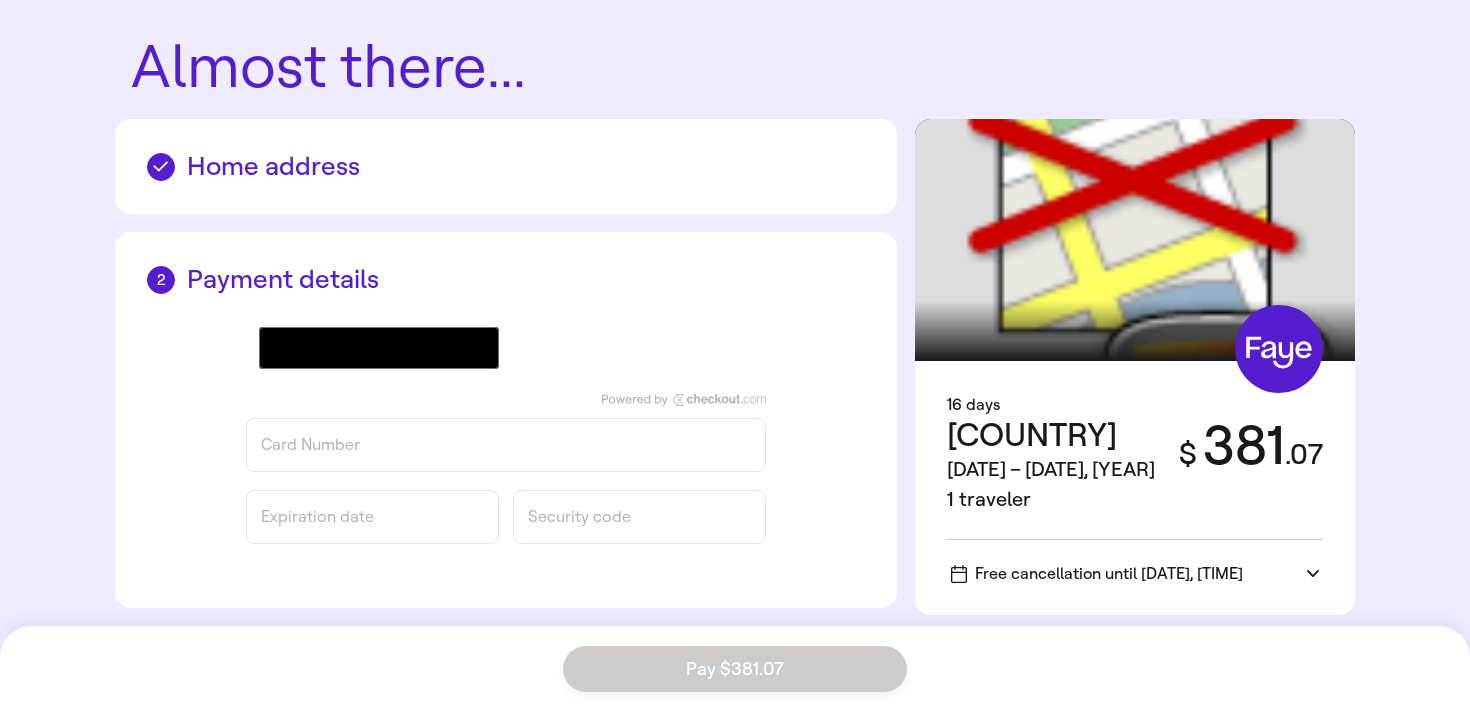 scroll, scrollTop: 80, scrollLeft: 0, axis: vertical 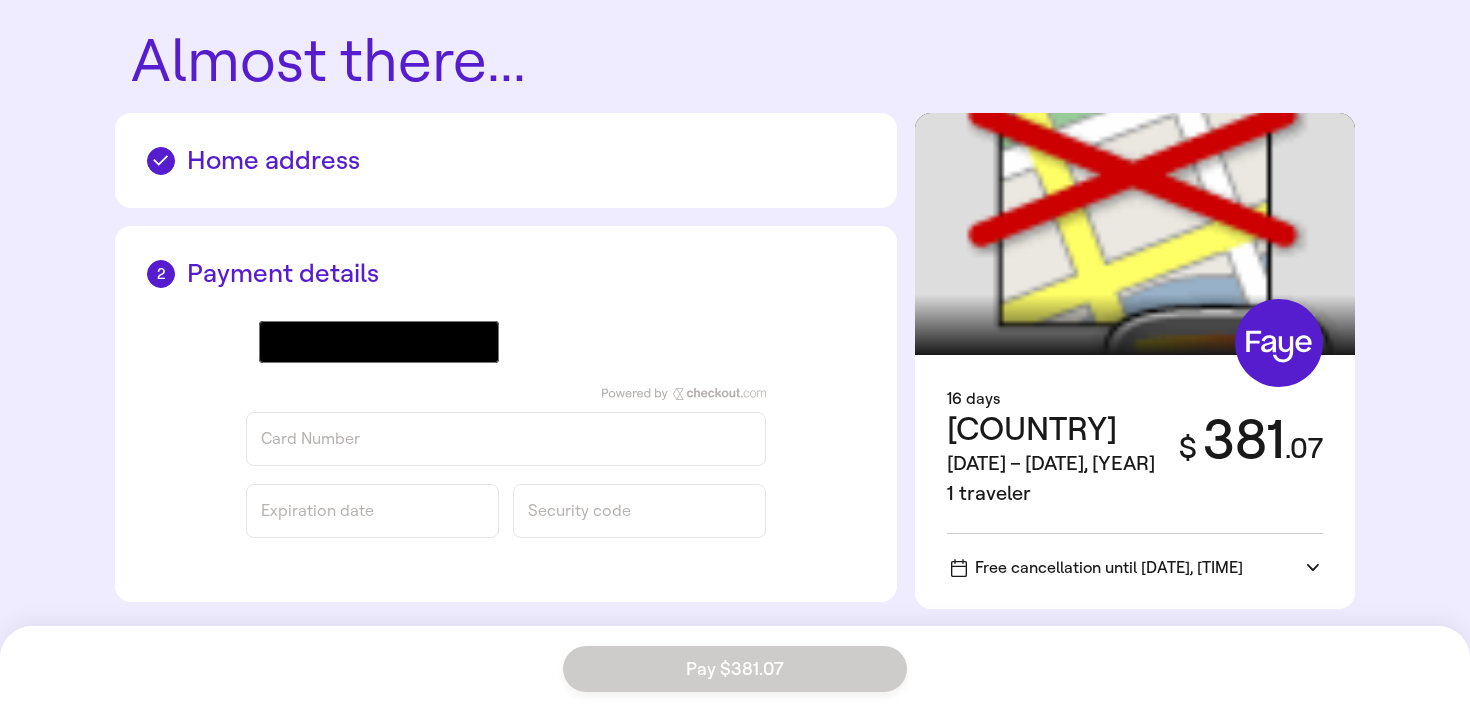 click on "Card Number" at bounding box center (506, 439) 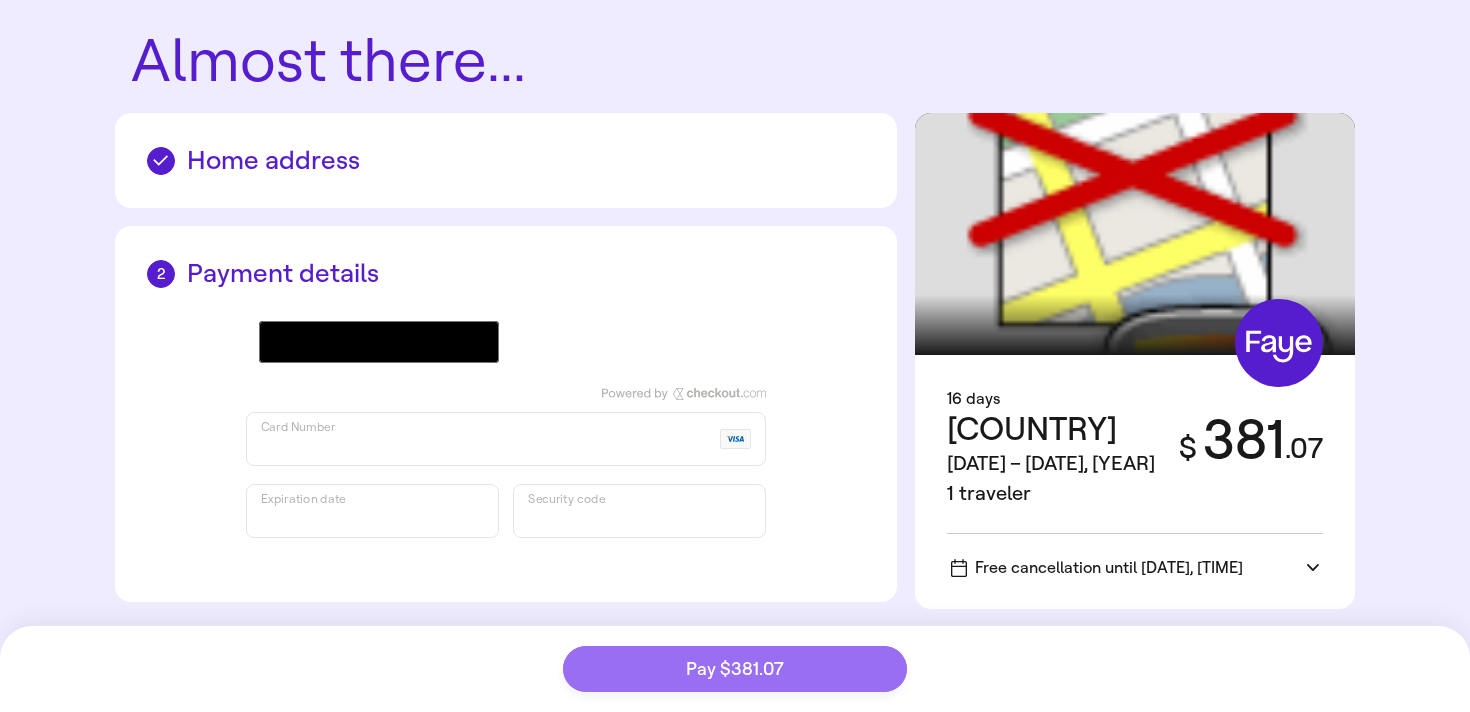 click on "Pay $381.07" at bounding box center (735, 669) 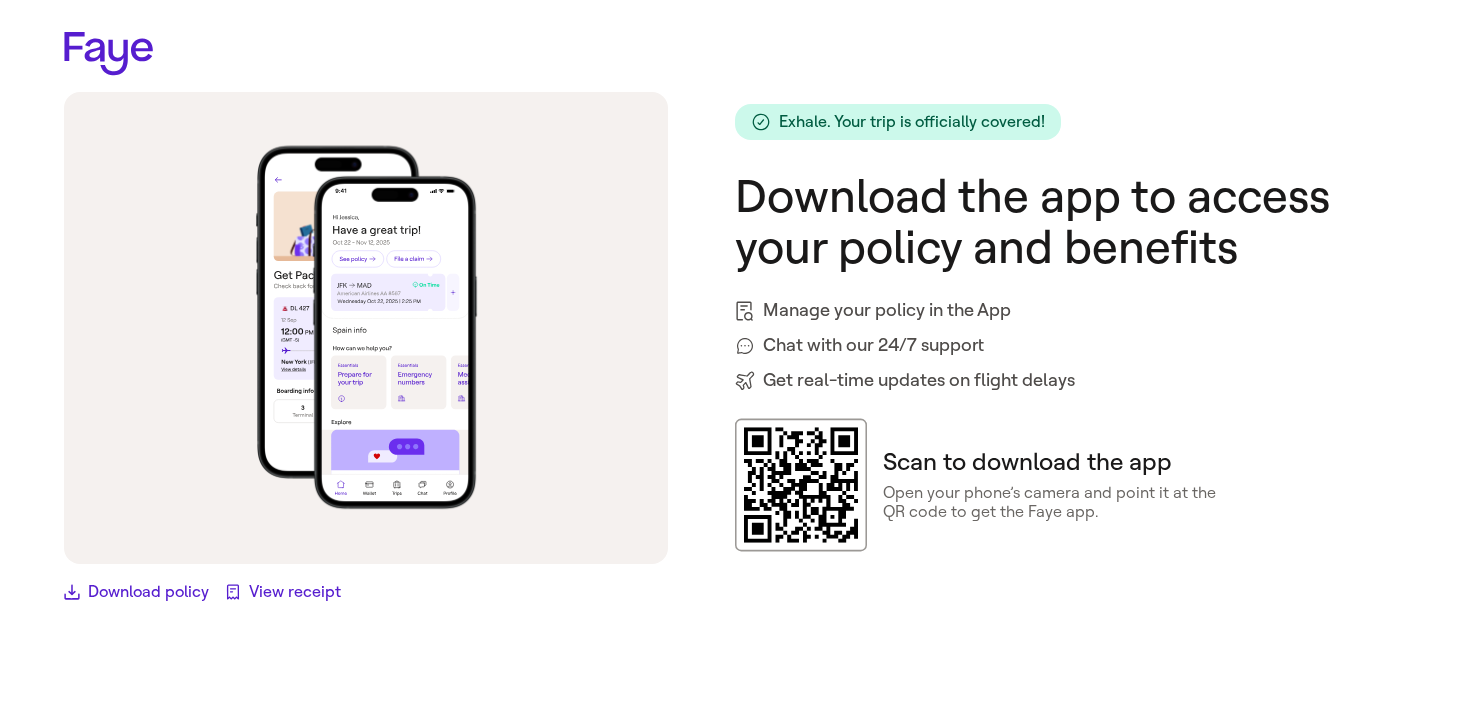 scroll, scrollTop: 0, scrollLeft: 0, axis: both 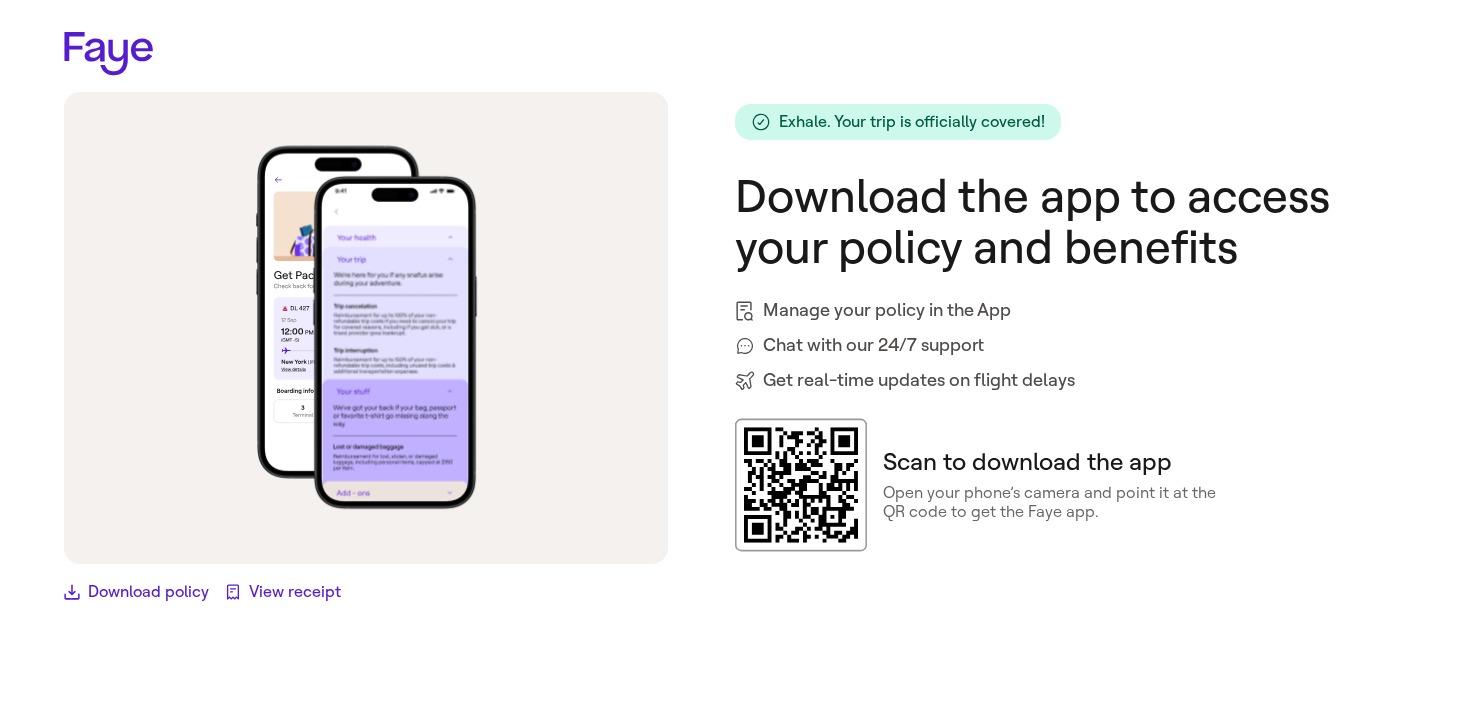 click on "Download policy" at bounding box center (136, 592) 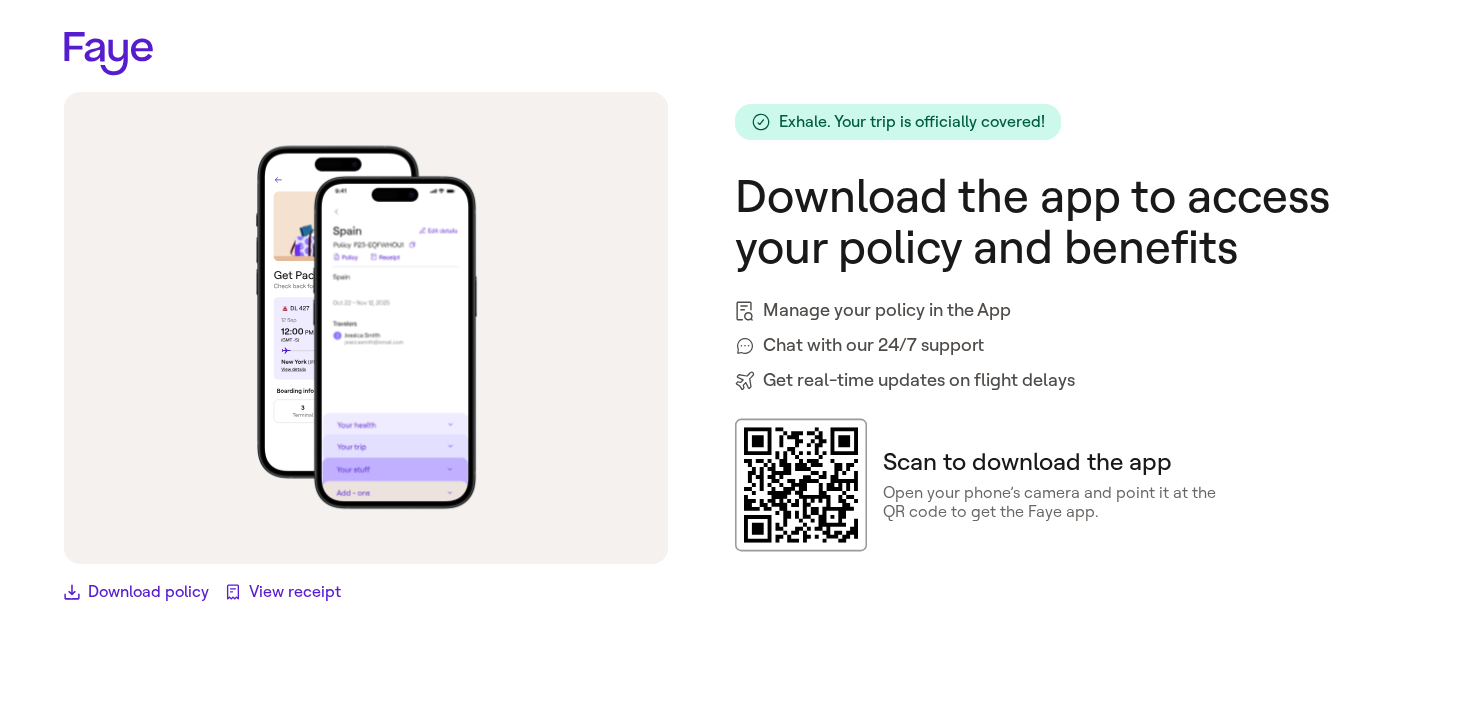 scroll, scrollTop: 0, scrollLeft: 0, axis: both 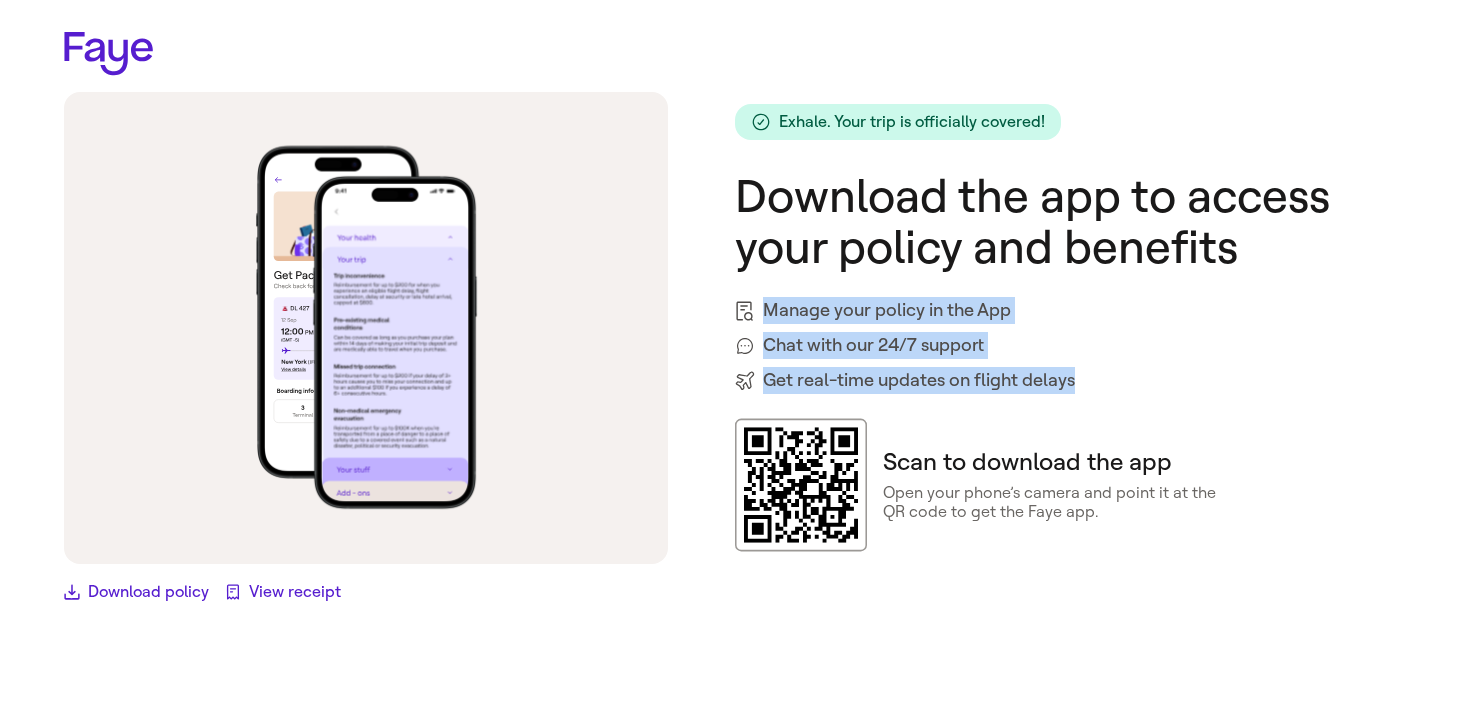 drag, startPoint x: 1088, startPoint y: 381, endPoint x: 761, endPoint y: 322, distance: 332.28 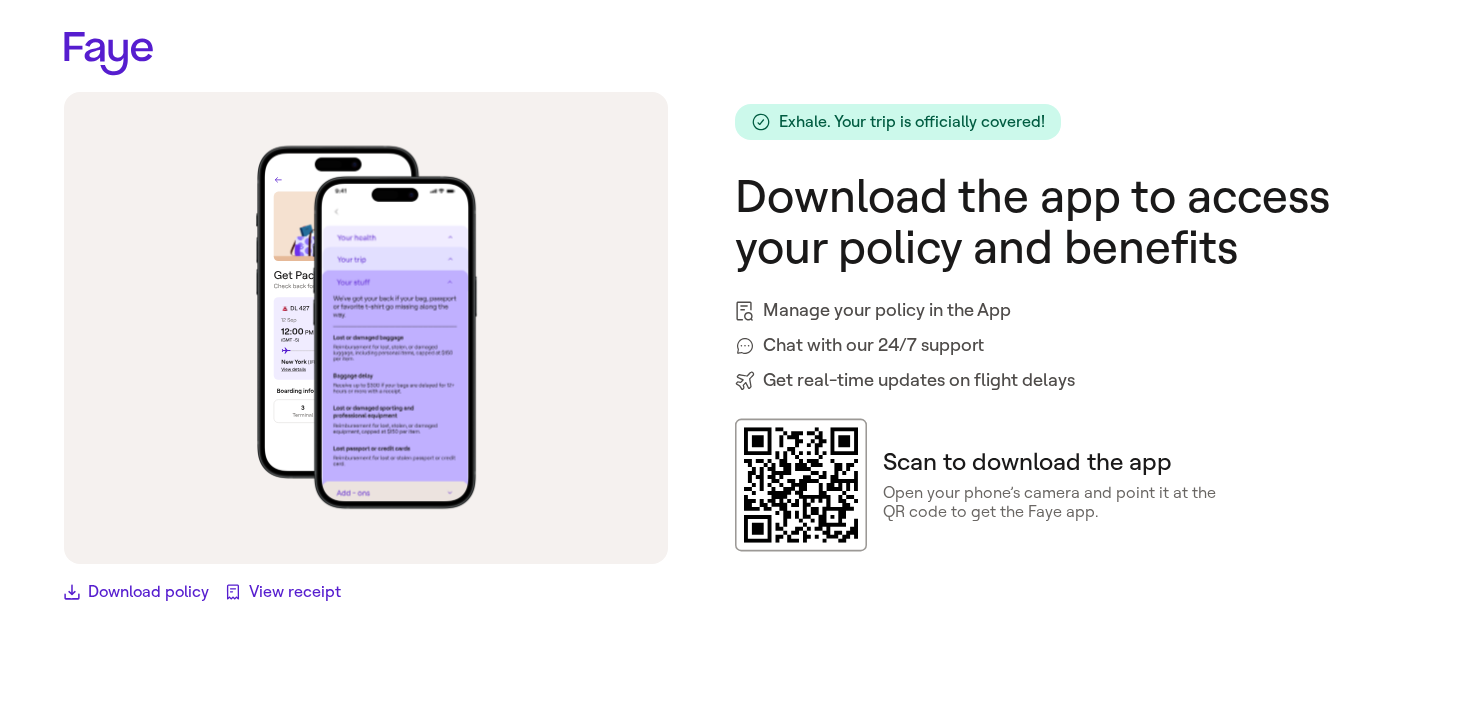 click on "Chat with our 24/7 support" at bounding box center [873, 345] 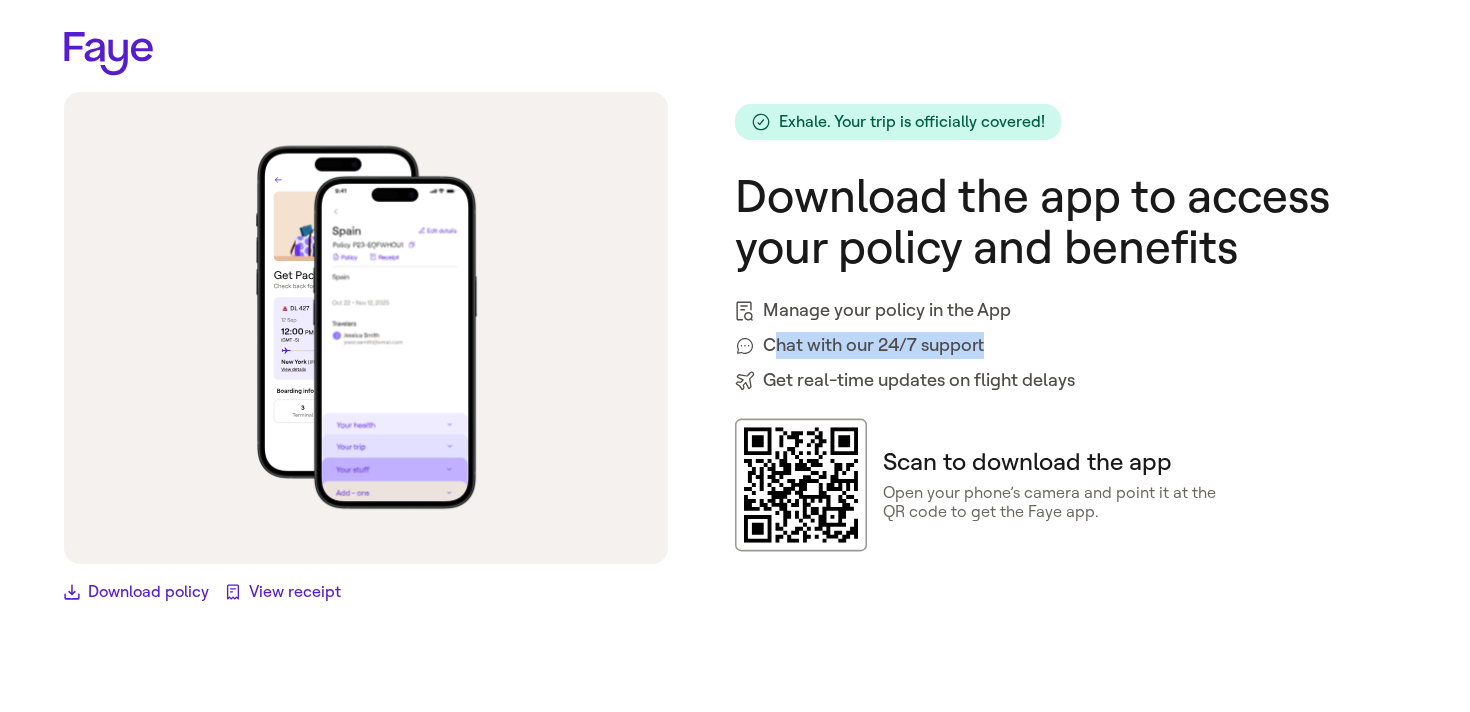 drag, startPoint x: 991, startPoint y: 343, endPoint x: 772, endPoint y: 348, distance: 219.05707 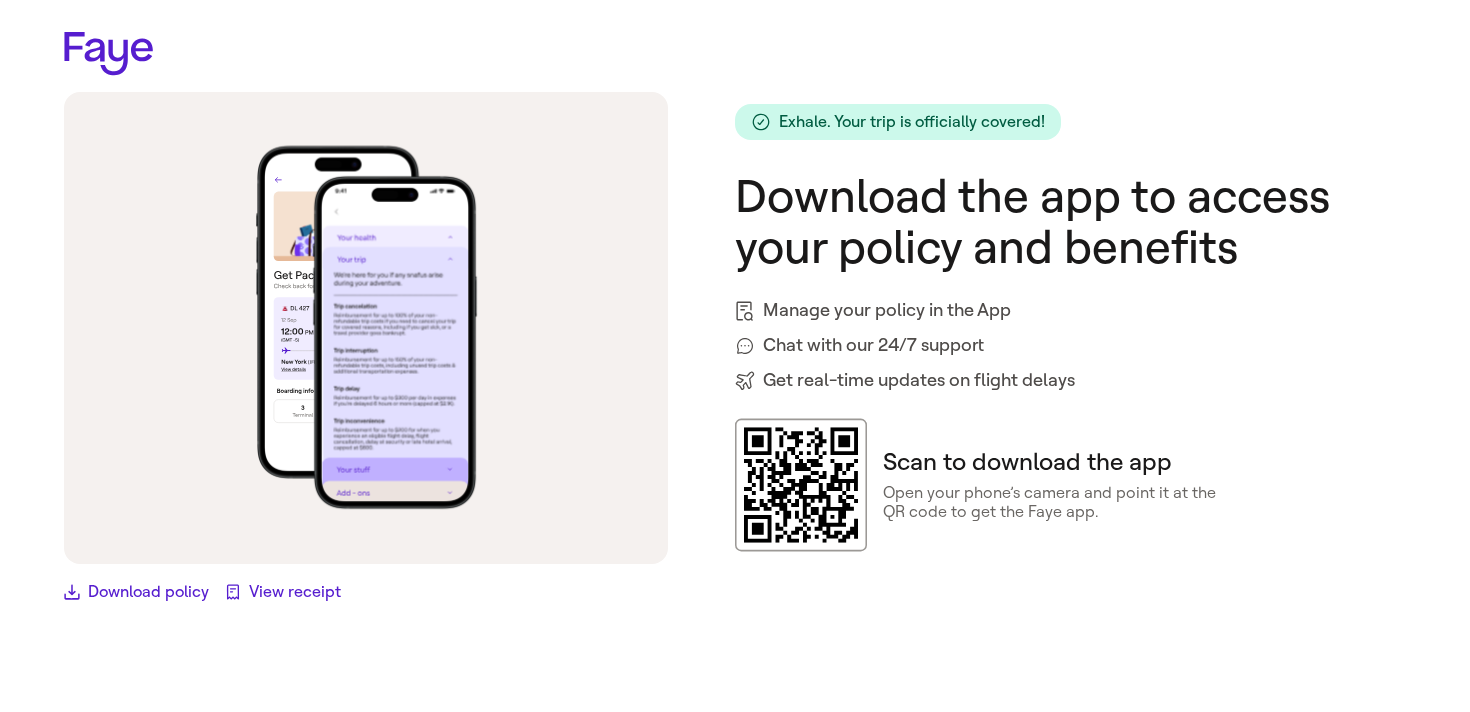 drag, startPoint x: 760, startPoint y: 378, endPoint x: 974, endPoint y: 364, distance: 214.45746 